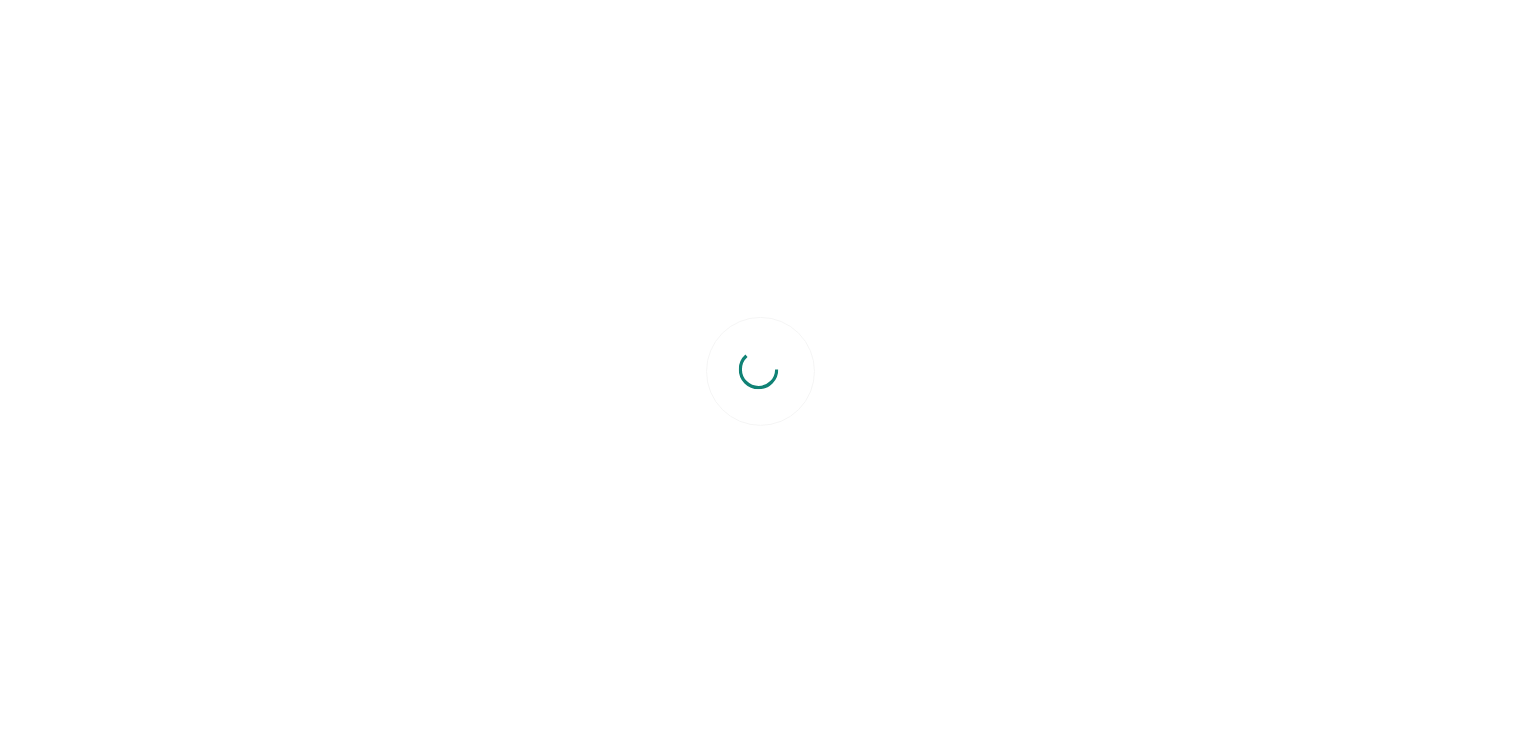 scroll, scrollTop: 0, scrollLeft: 0, axis: both 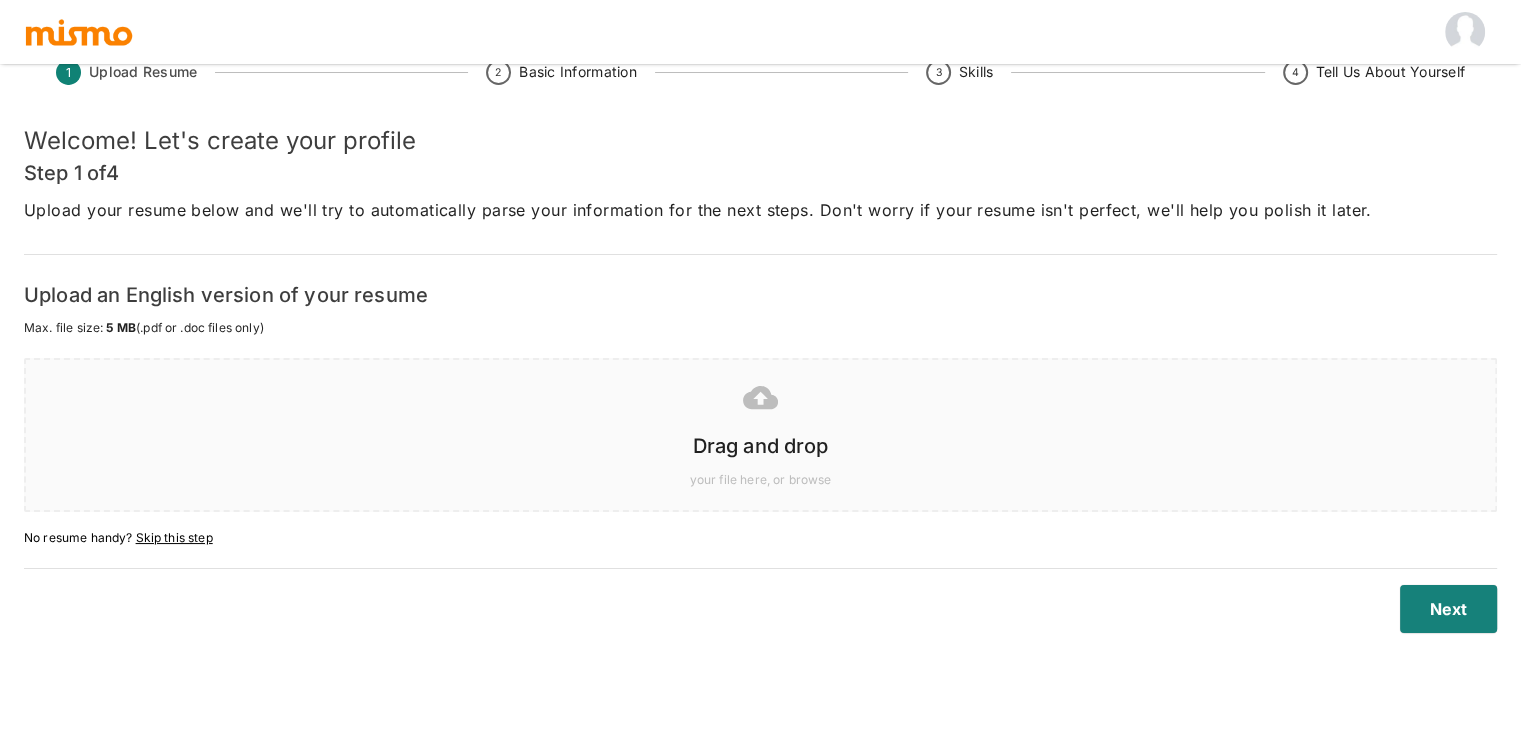 click at bounding box center [756, 397] 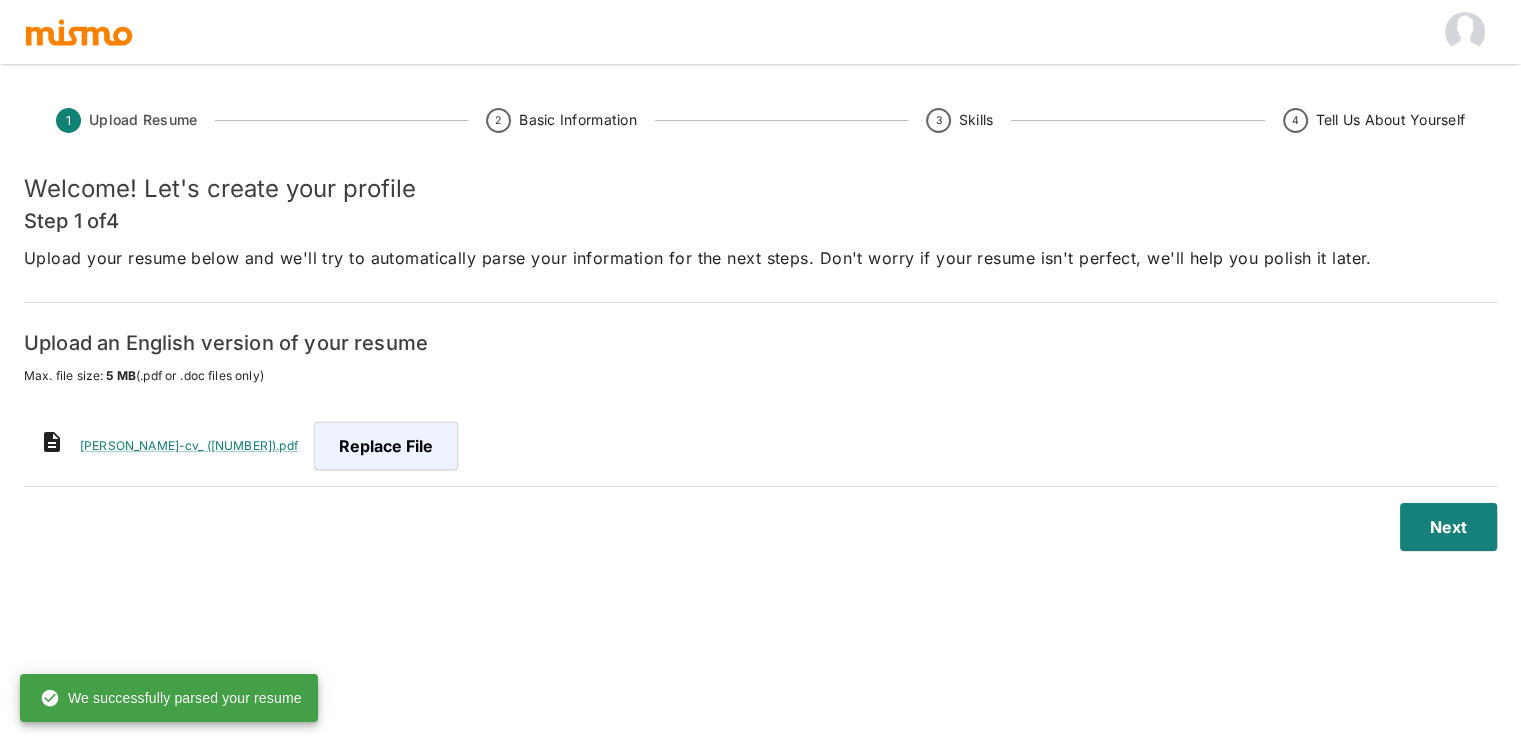 scroll, scrollTop: 48, scrollLeft: 0, axis: vertical 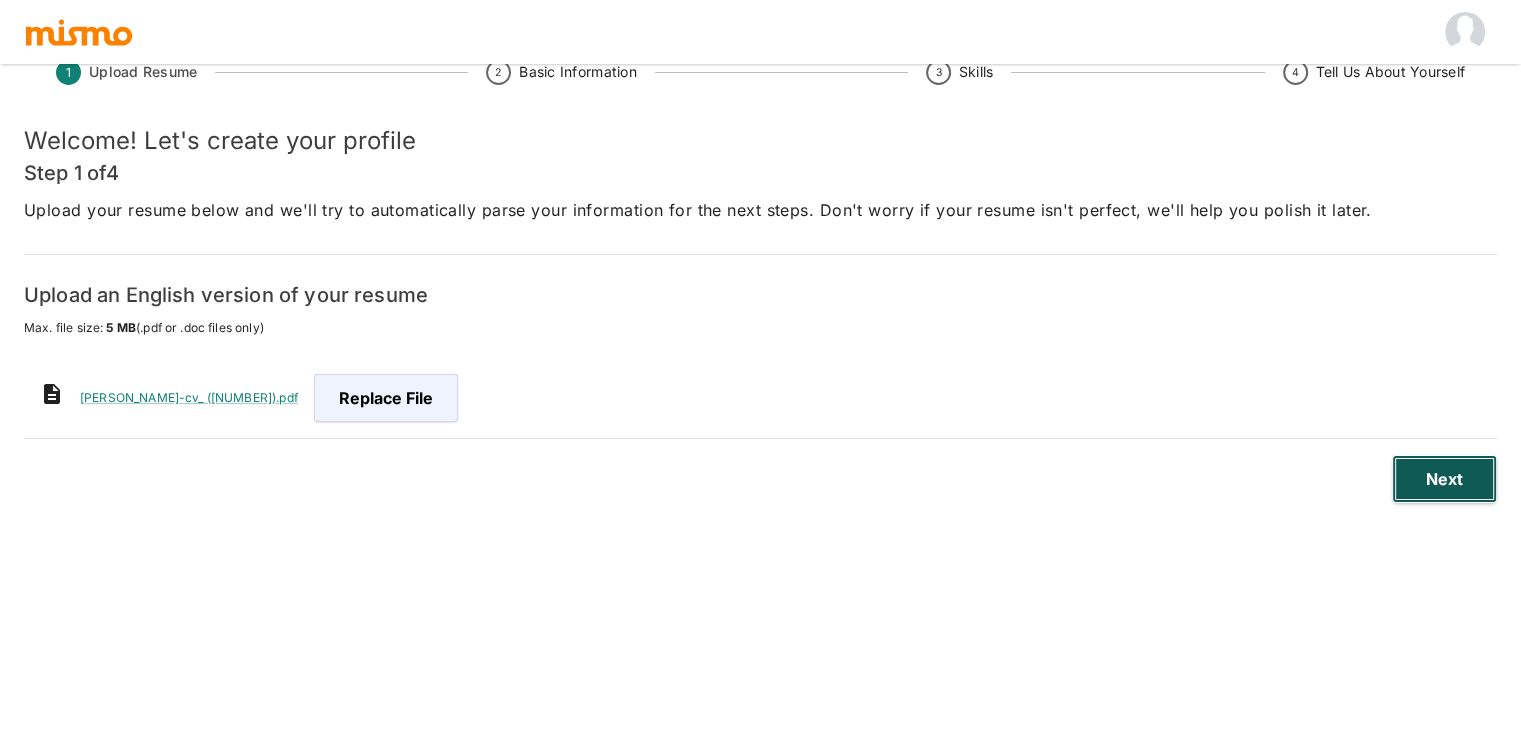 click on "Next" at bounding box center [1444, 479] 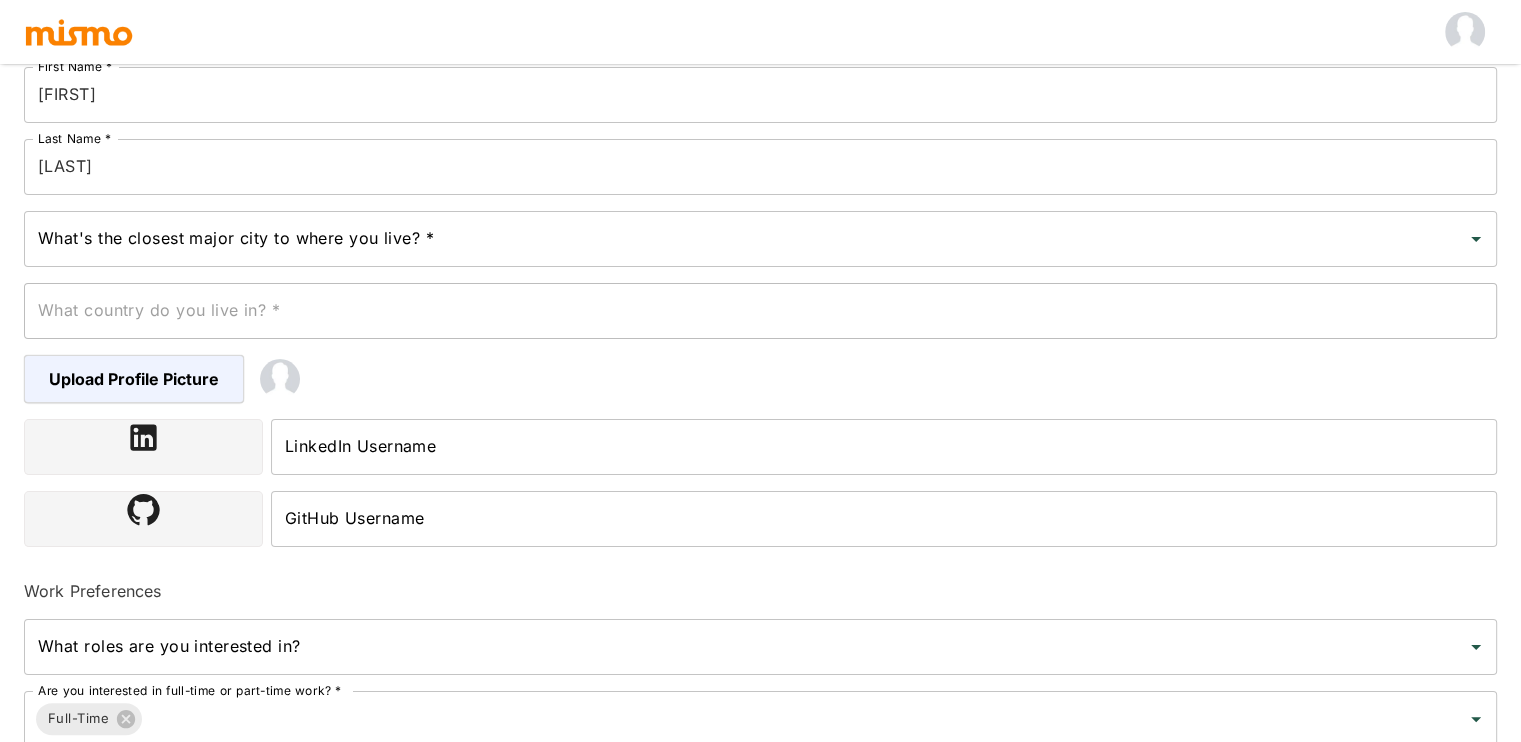 scroll, scrollTop: 259, scrollLeft: 0, axis: vertical 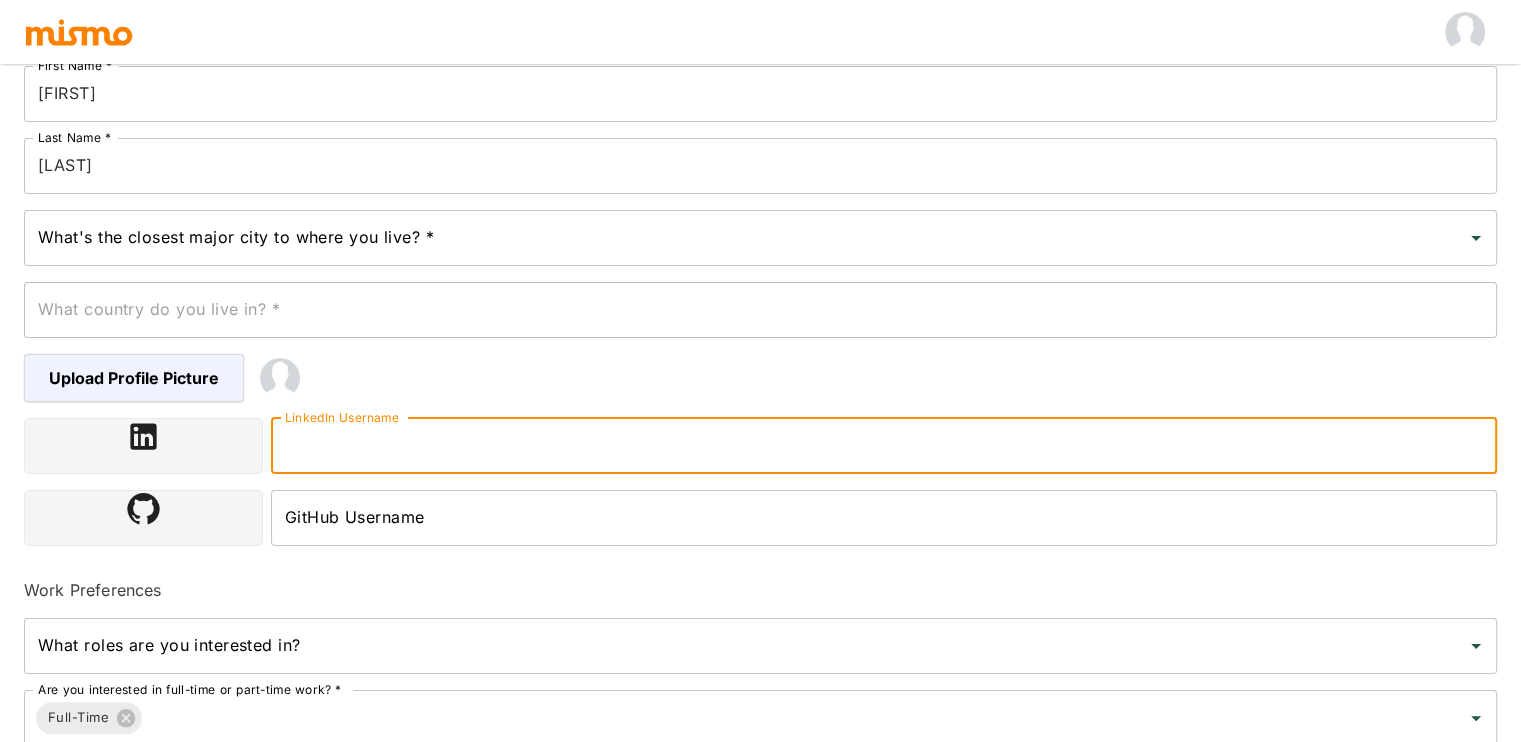 click on "LinkedIn Username" at bounding box center (884, 446) 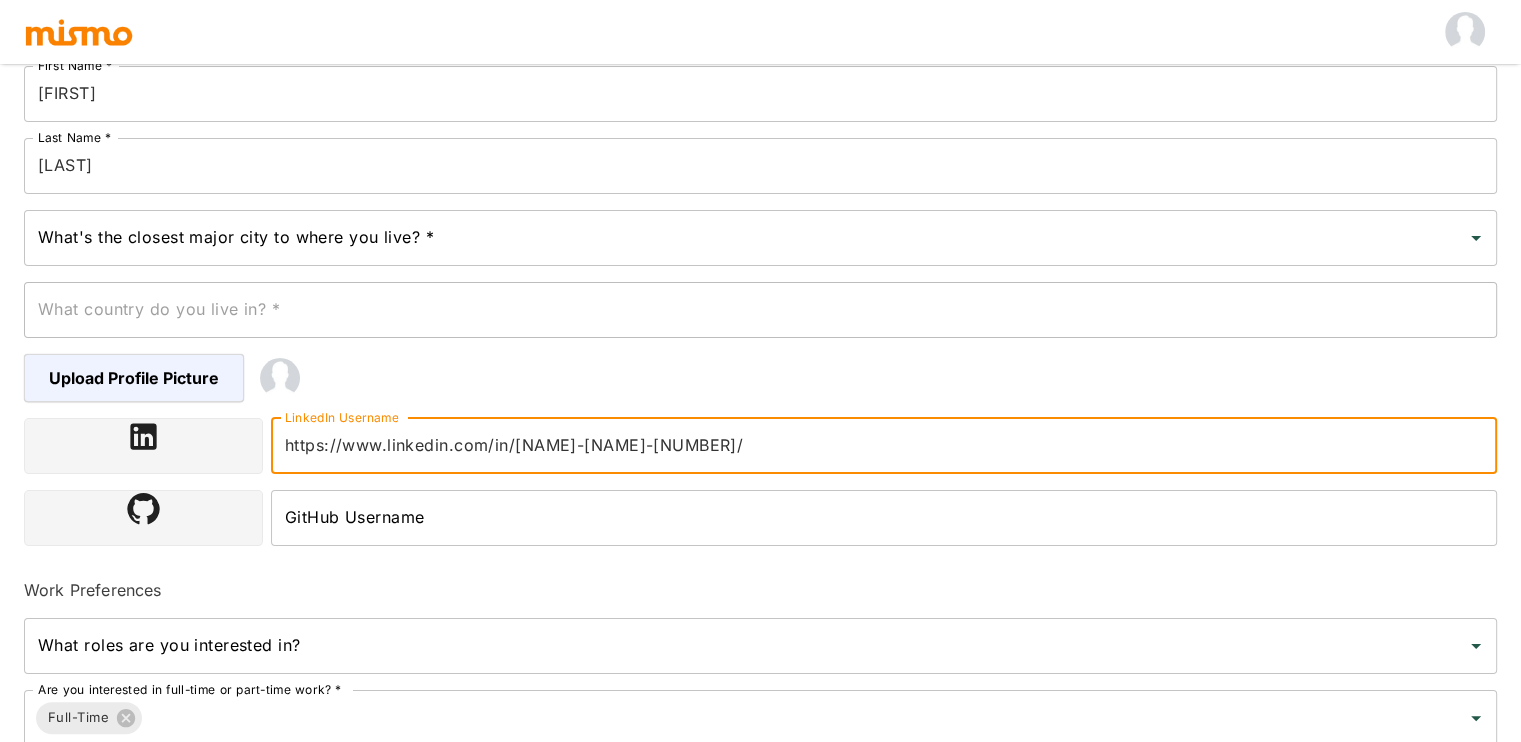 scroll, scrollTop: 487, scrollLeft: 0, axis: vertical 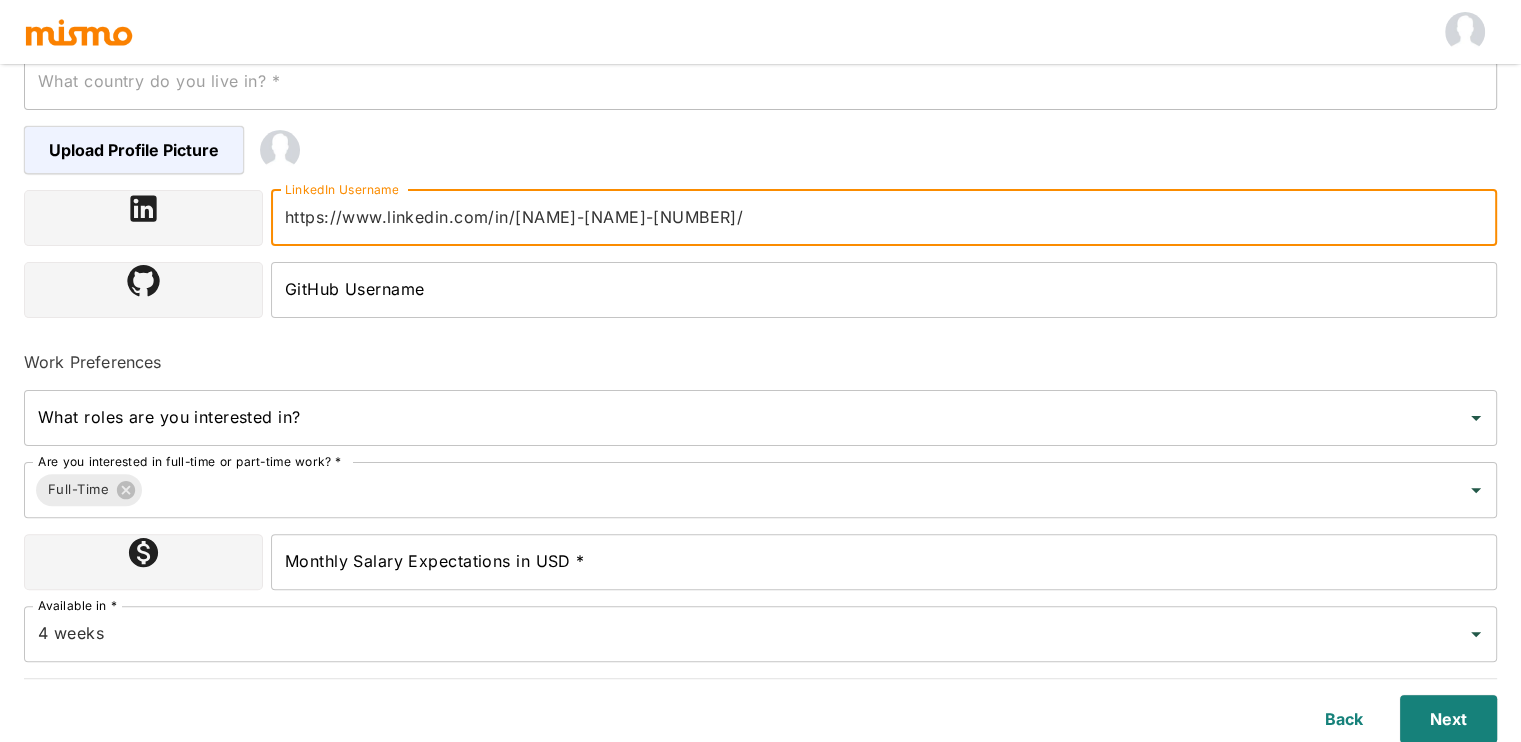 type on "https://www.linkedin.com/in/[NAME]-[NAME]-[NUMBER]/" 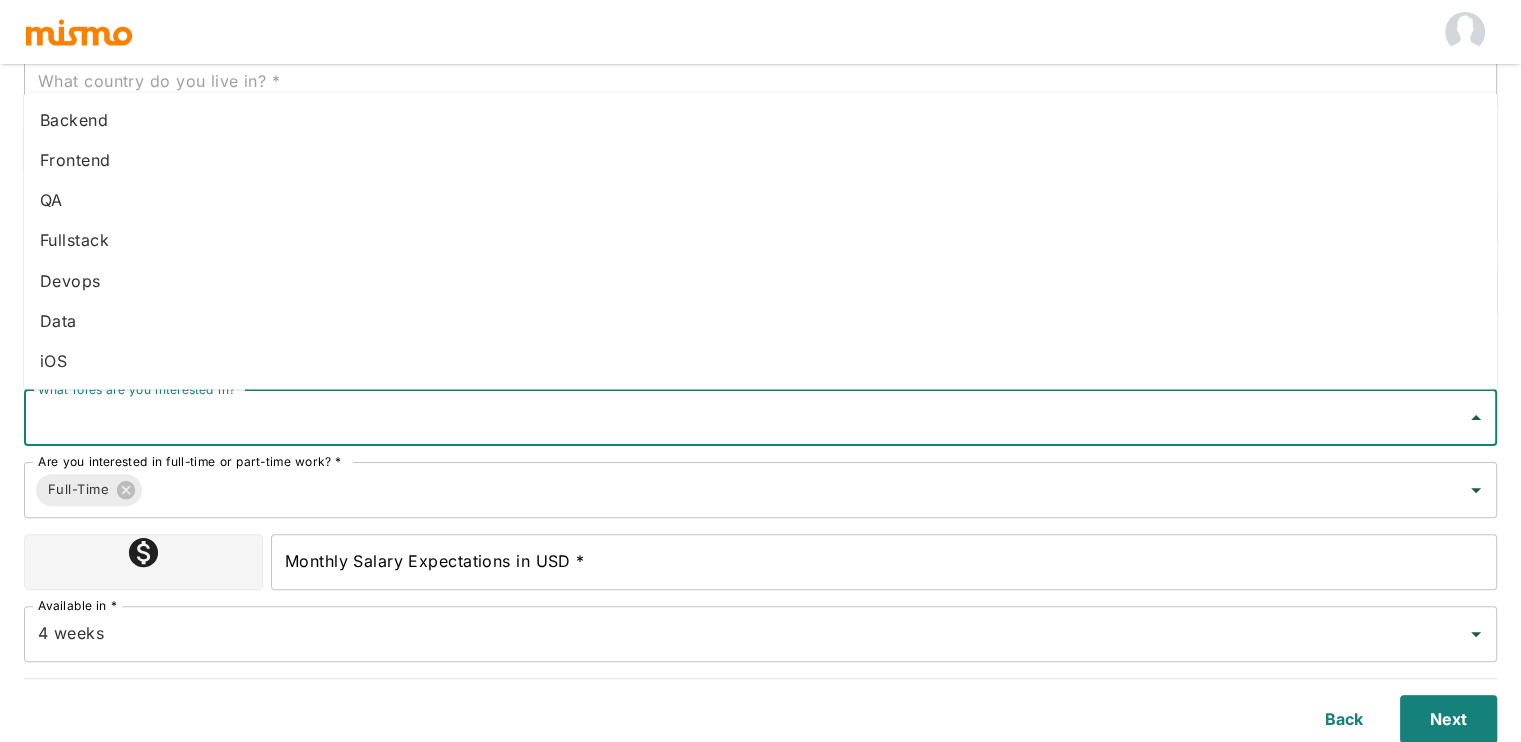 click on "What roles are you interested in?" at bounding box center [745, 418] 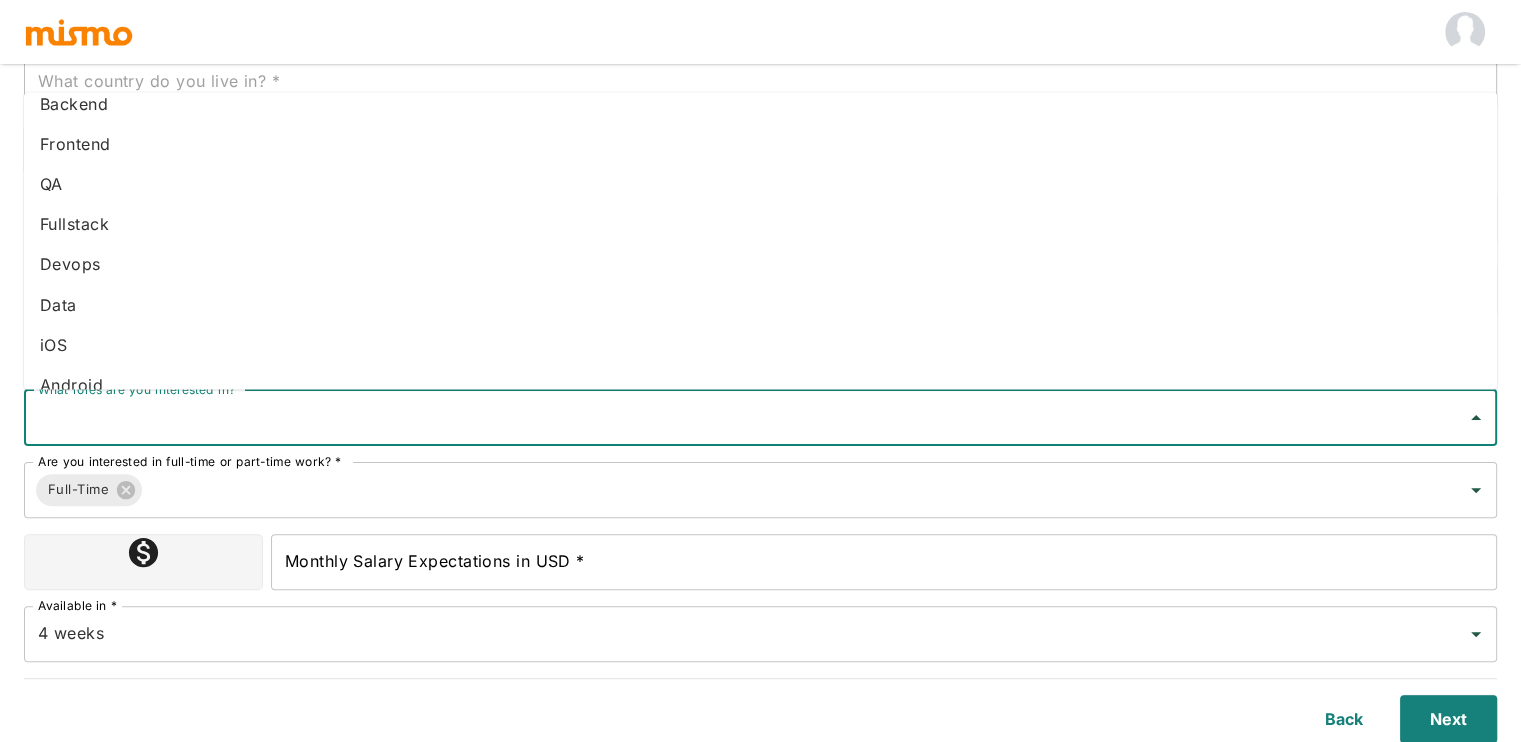 scroll, scrollTop: 0, scrollLeft: 0, axis: both 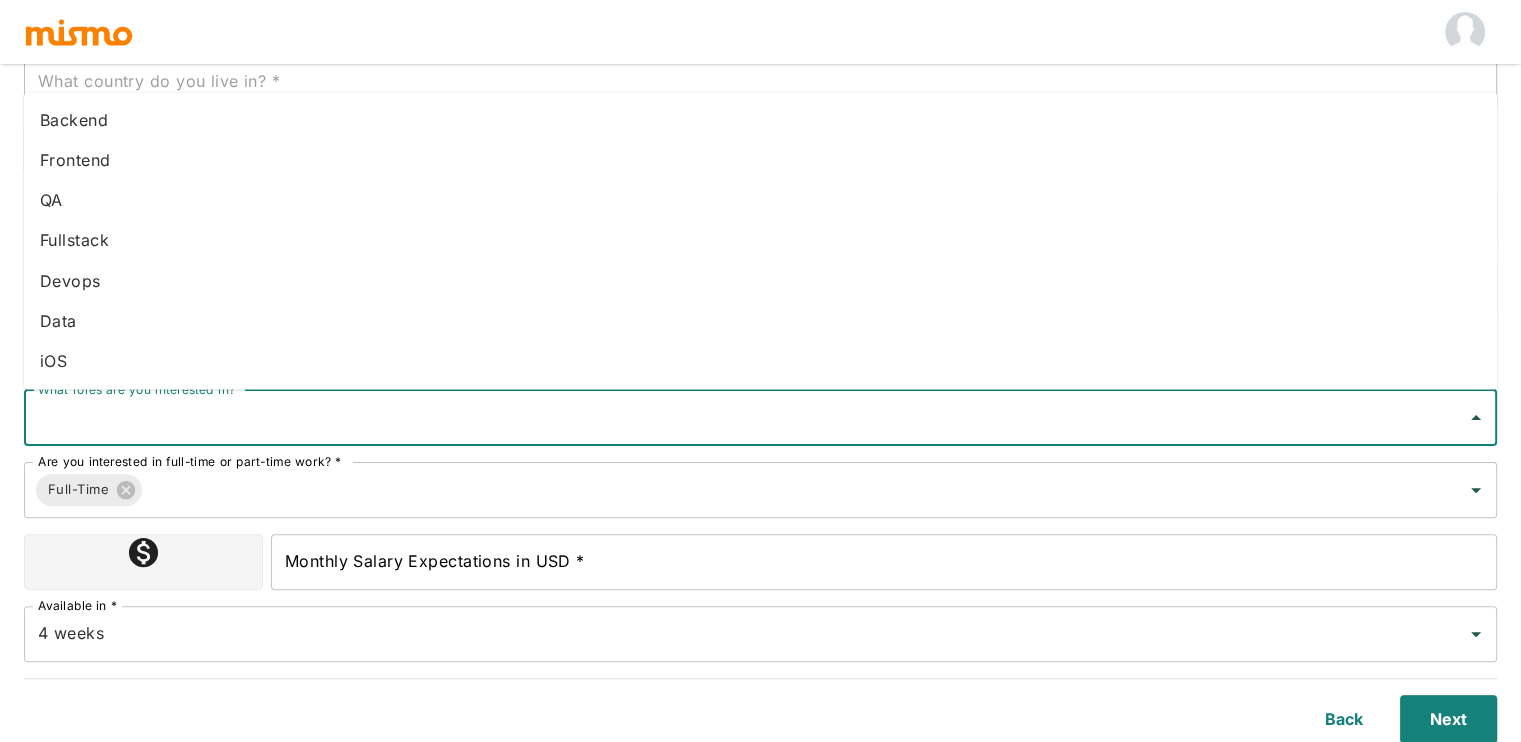 click on "Backend" at bounding box center [760, 121] 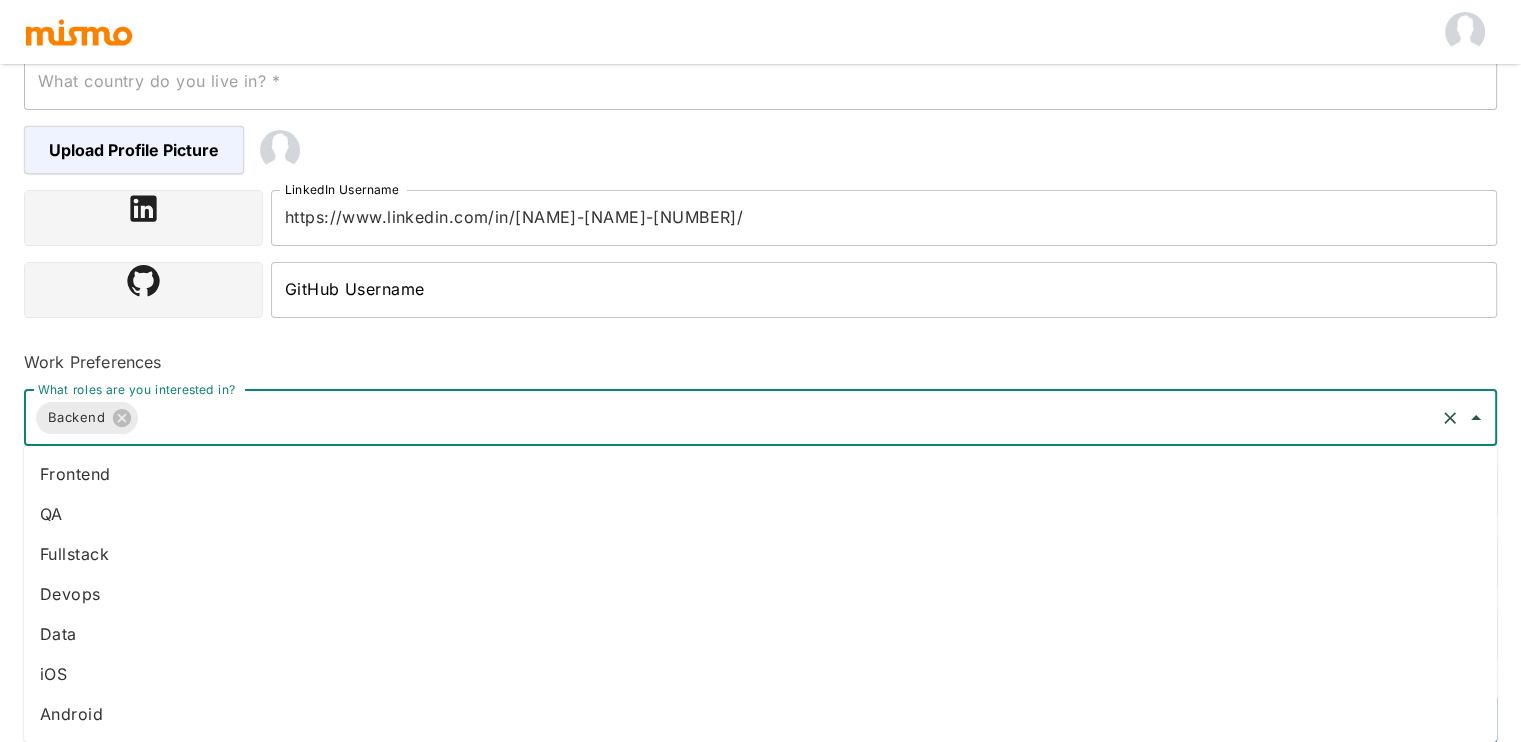 click on "What roles are you interested in?" at bounding box center [786, 418] 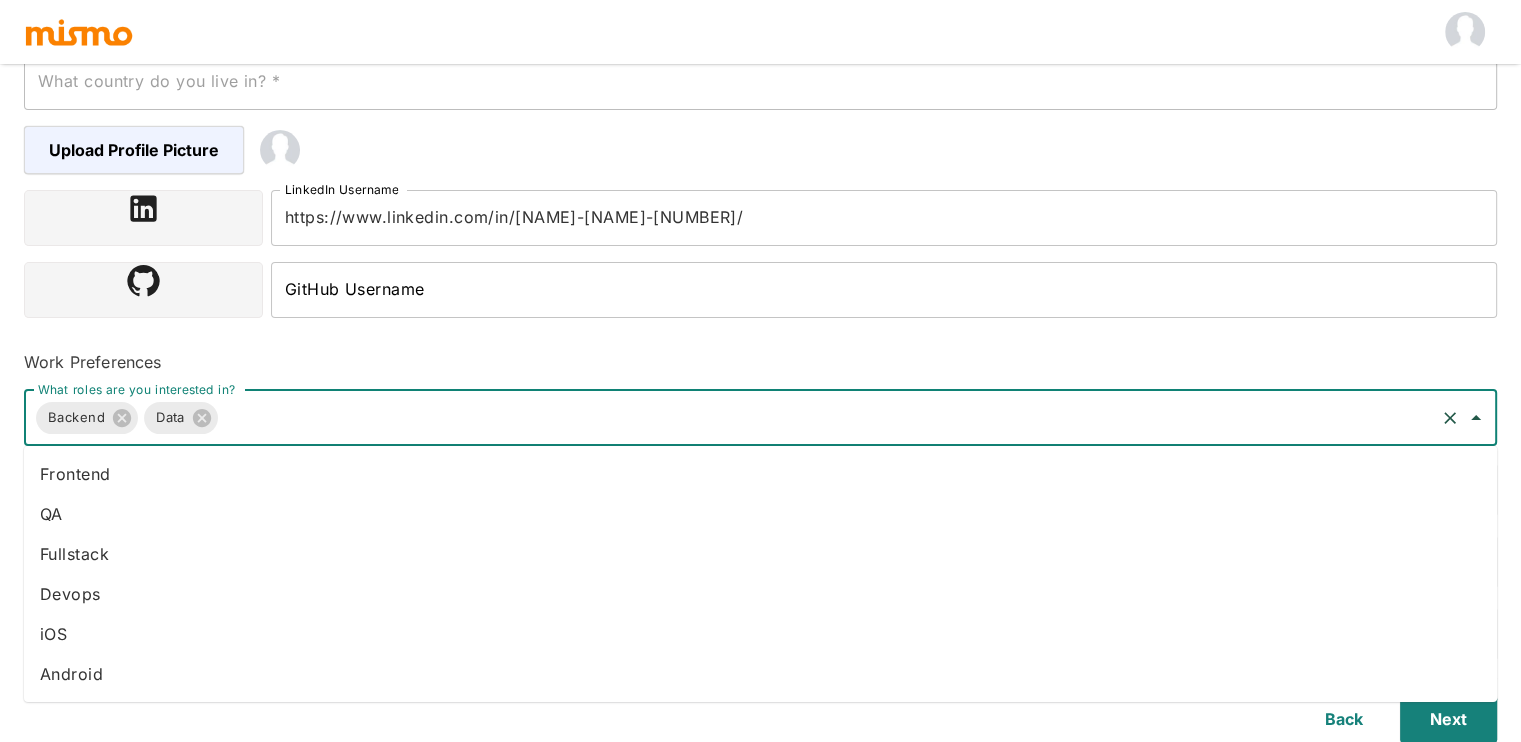 click on "What roles are you interested in?" at bounding box center [826, 418] 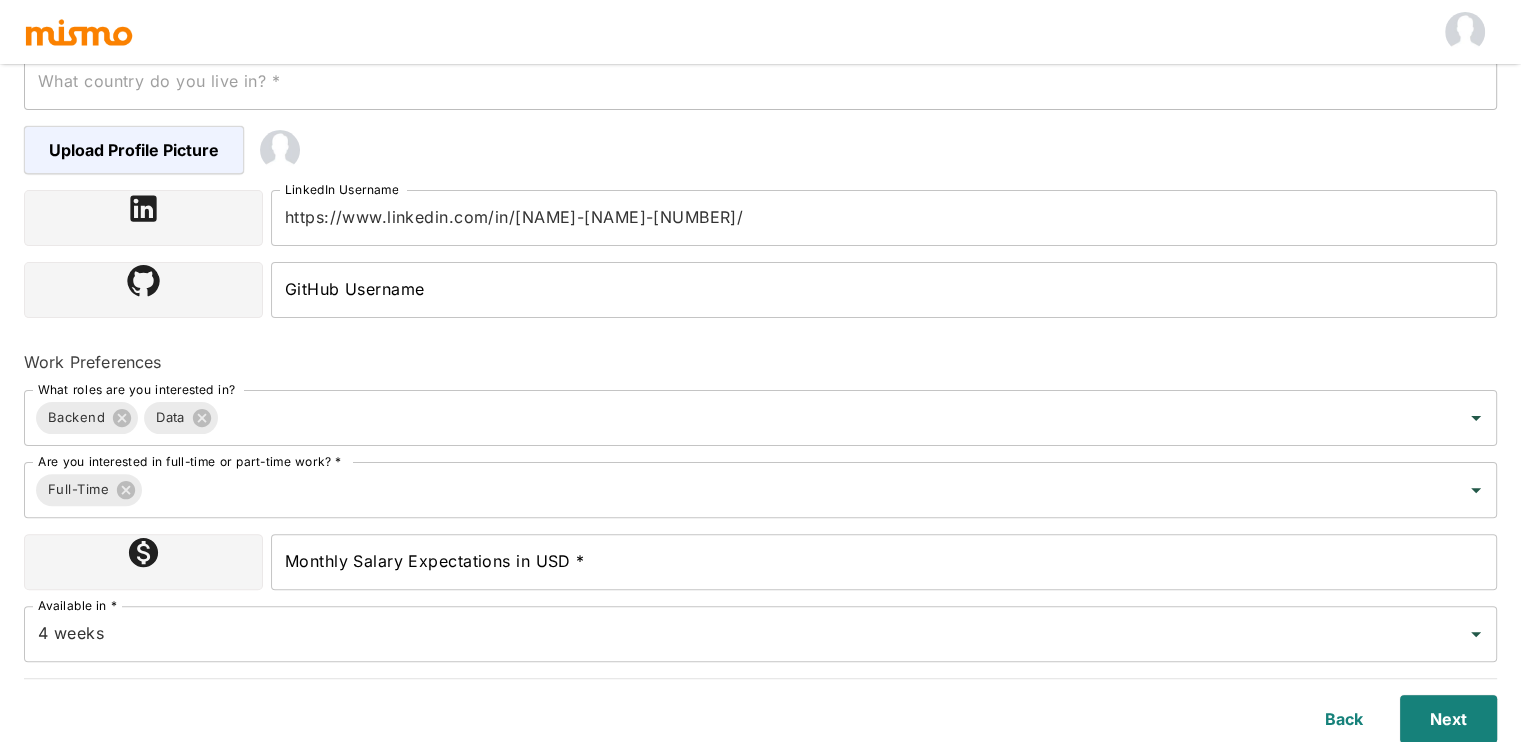 click on "Step 2 of 4 Basic Information About You First Name * [NAME] First Name * Last Name * [NAME] Last Name * What's the closest major city to where you live? * What's the closest major city to where you live? * What country do you live in? * What country do you live in? * Upload Profile Picture LinkedIn Username https://www.linkedin.com/in/[NAME]/ LinkedIn Username GitHub Username GitHub Username Work Preferences What roles are you interested in? Backend Data What roles are you interested in? Are you interested in full-time or part-time work? * Full-Time Are you interested in full-time or part-time work? * Monthly Salary Expectations in USD * Monthly Salary Expectations in USD * Available in * 4 weeks Available in * Back Next" at bounding box center [760, 210] 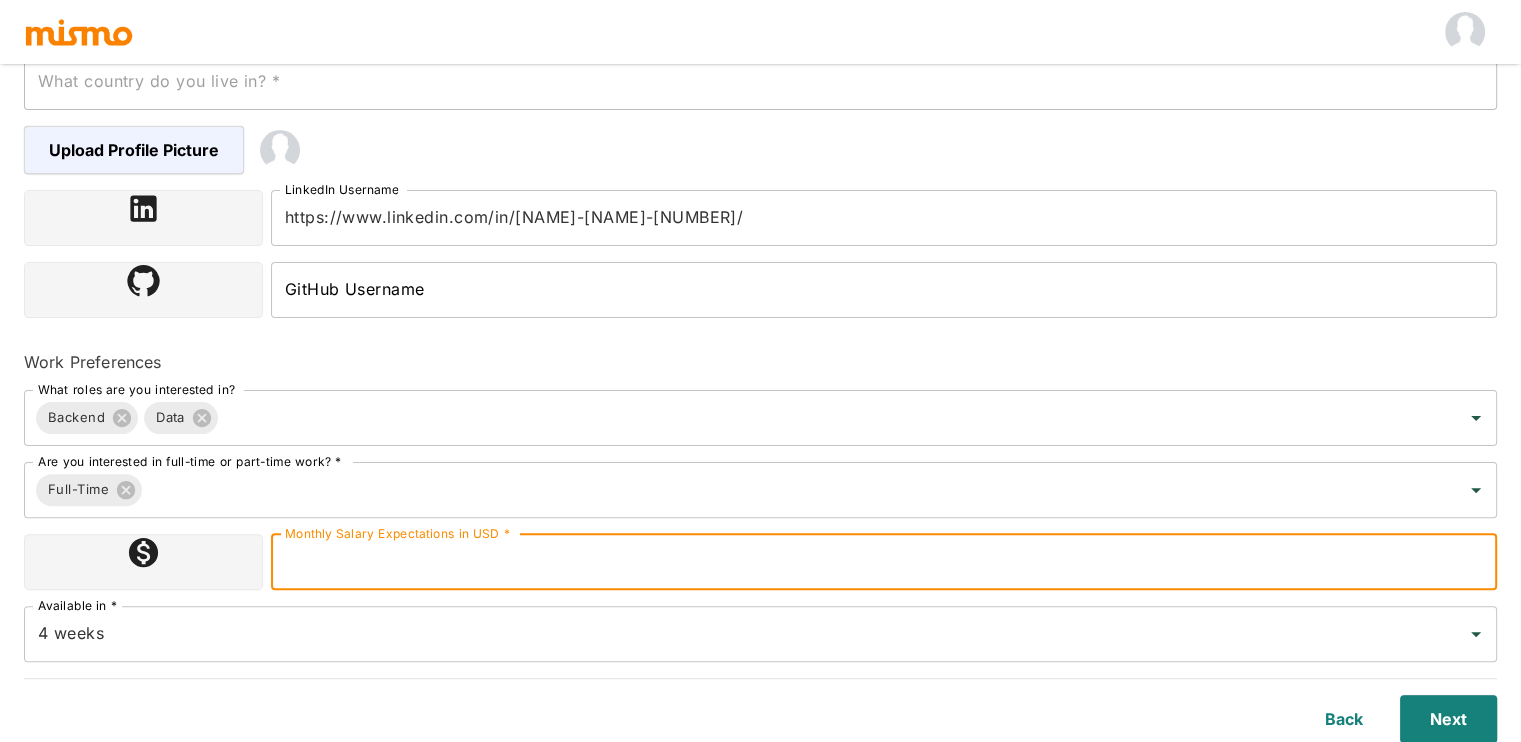 click on "Monthly Salary Expectations in USD *" at bounding box center [884, 562] 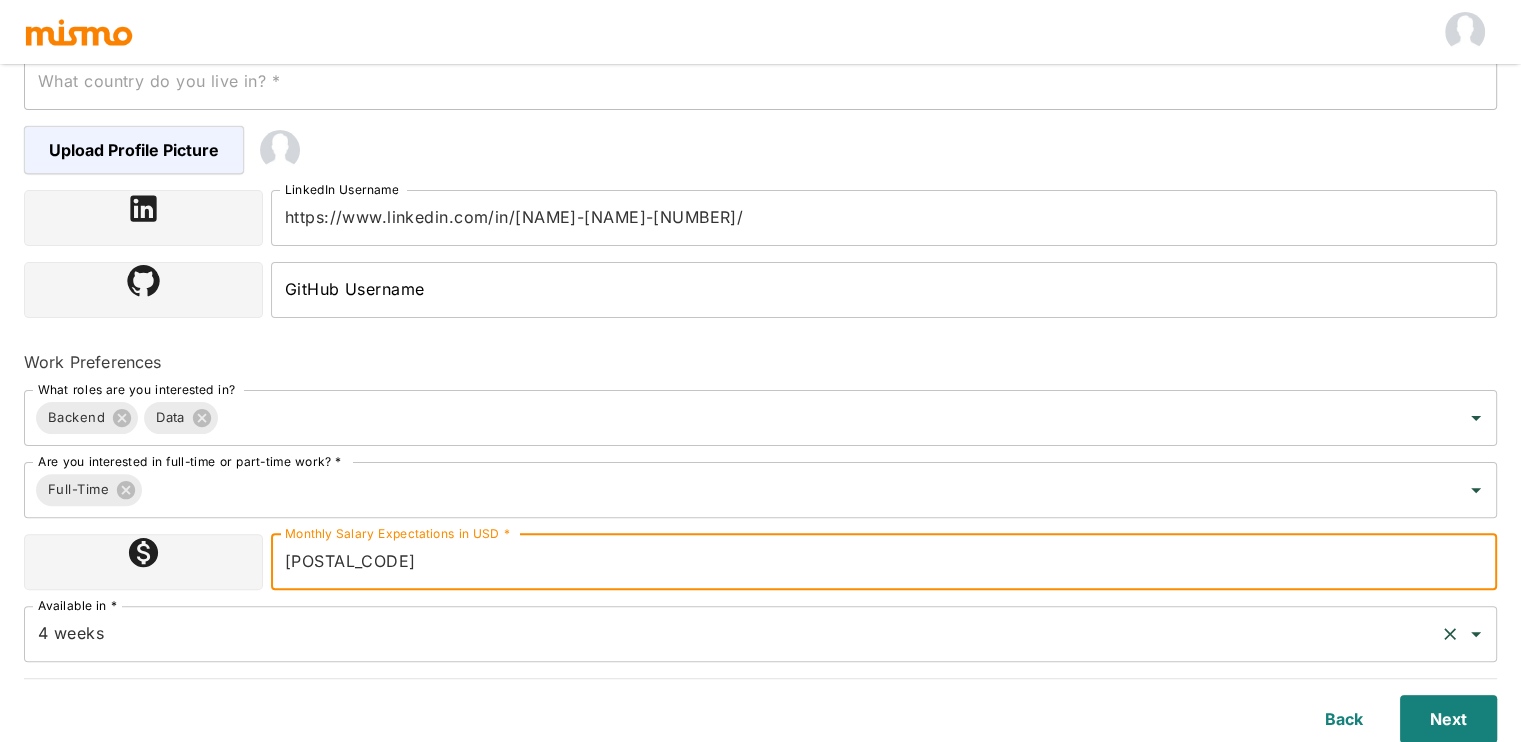 drag, startPoint x: 476, startPoint y: 659, endPoint x: 470, endPoint y: 643, distance: 17.088007 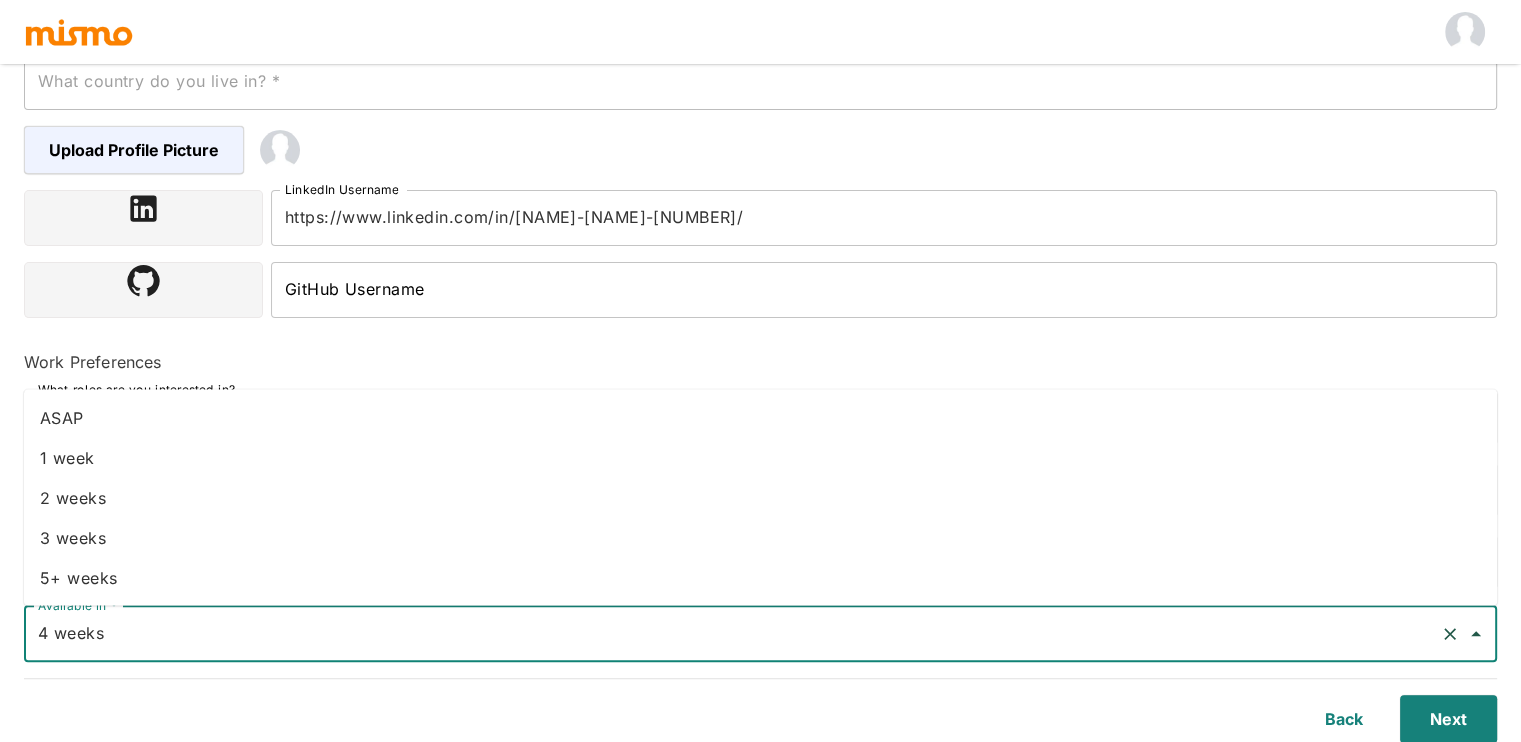 click on "4 weeks" at bounding box center [732, 634] 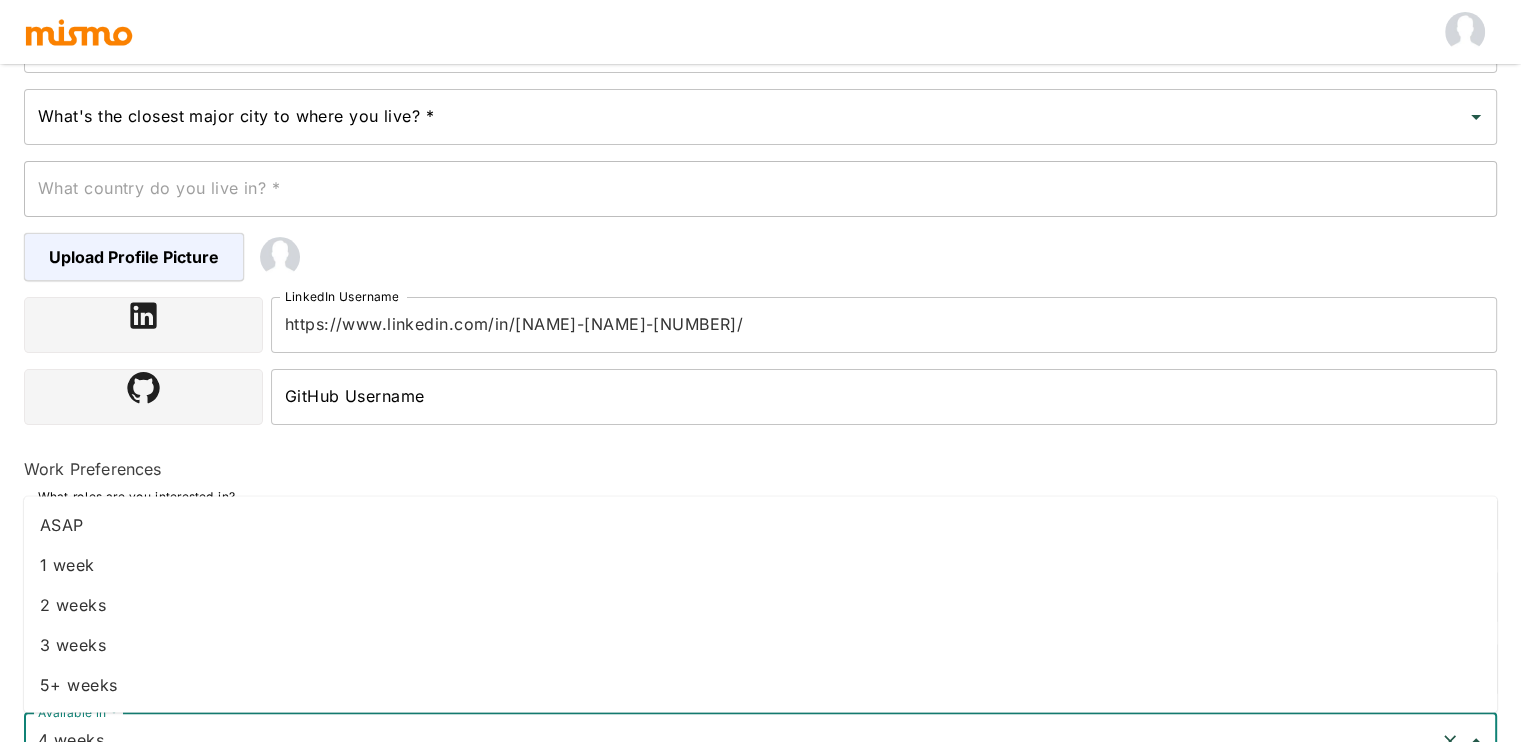 scroll, scrollTop: 362, scrollLeft: 0, axis: vertical 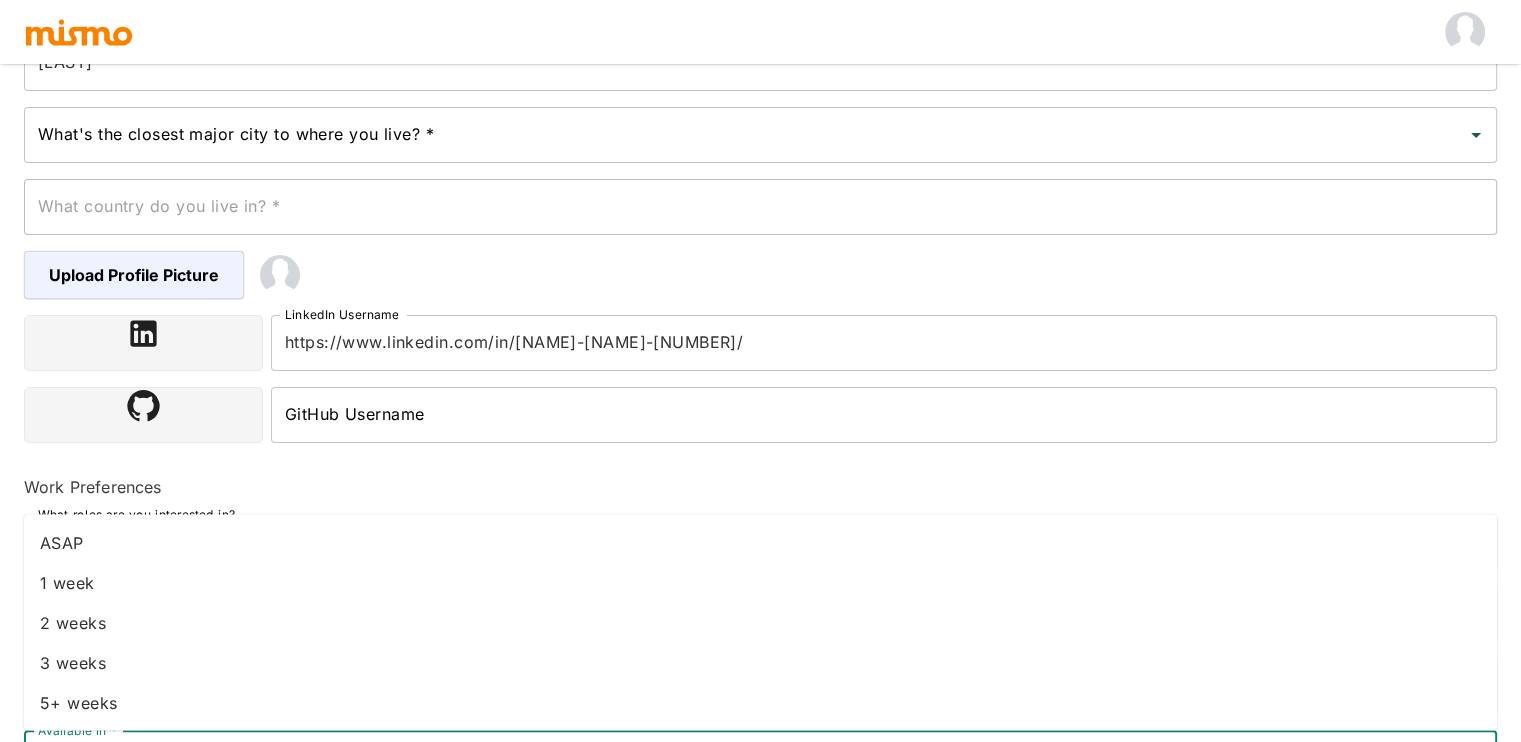 click on "ASAP" at bounding box center (760, 542) 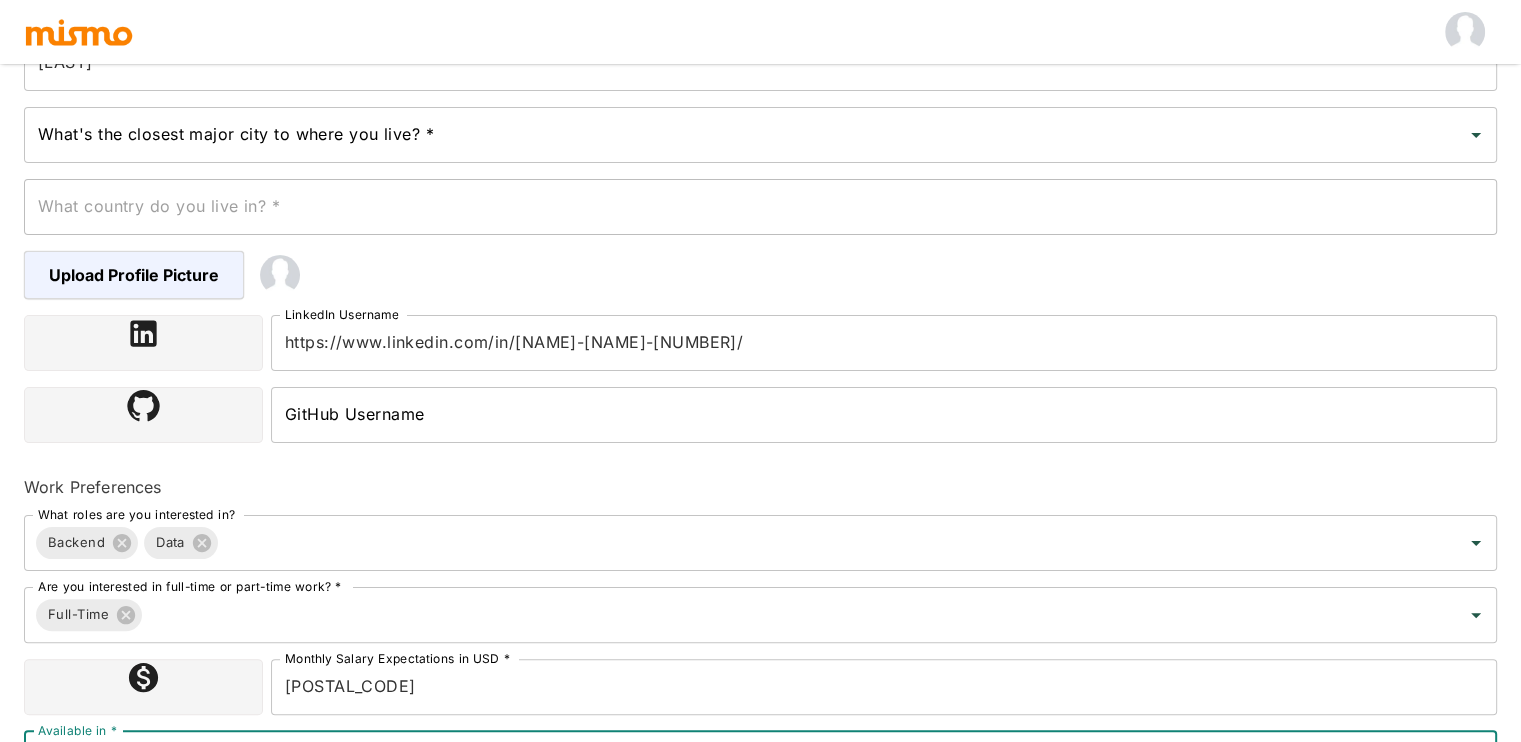scroll, scrollTop: 487, scrollLeft: 0, axis: vertical 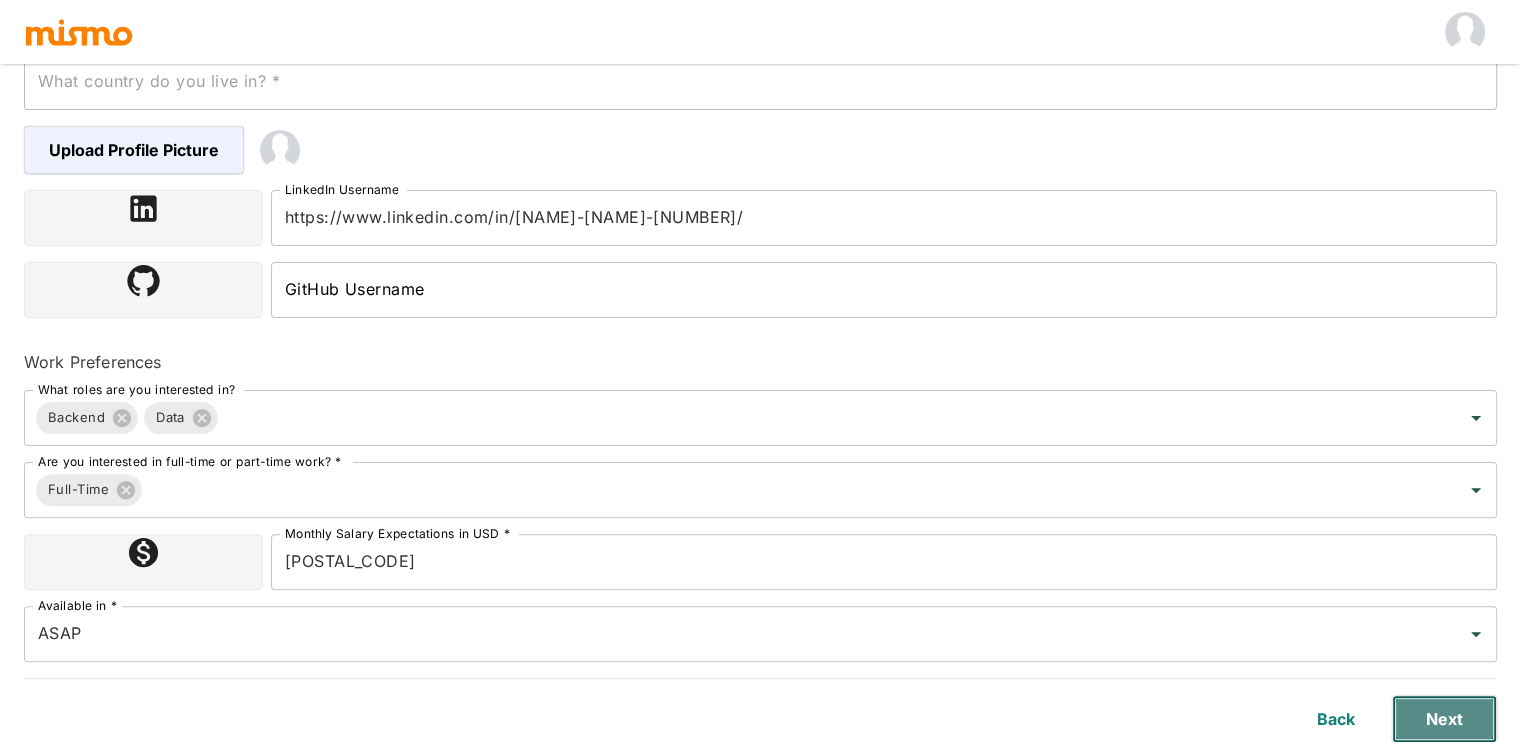 click on "Next" at bounding box center (1444, 719) 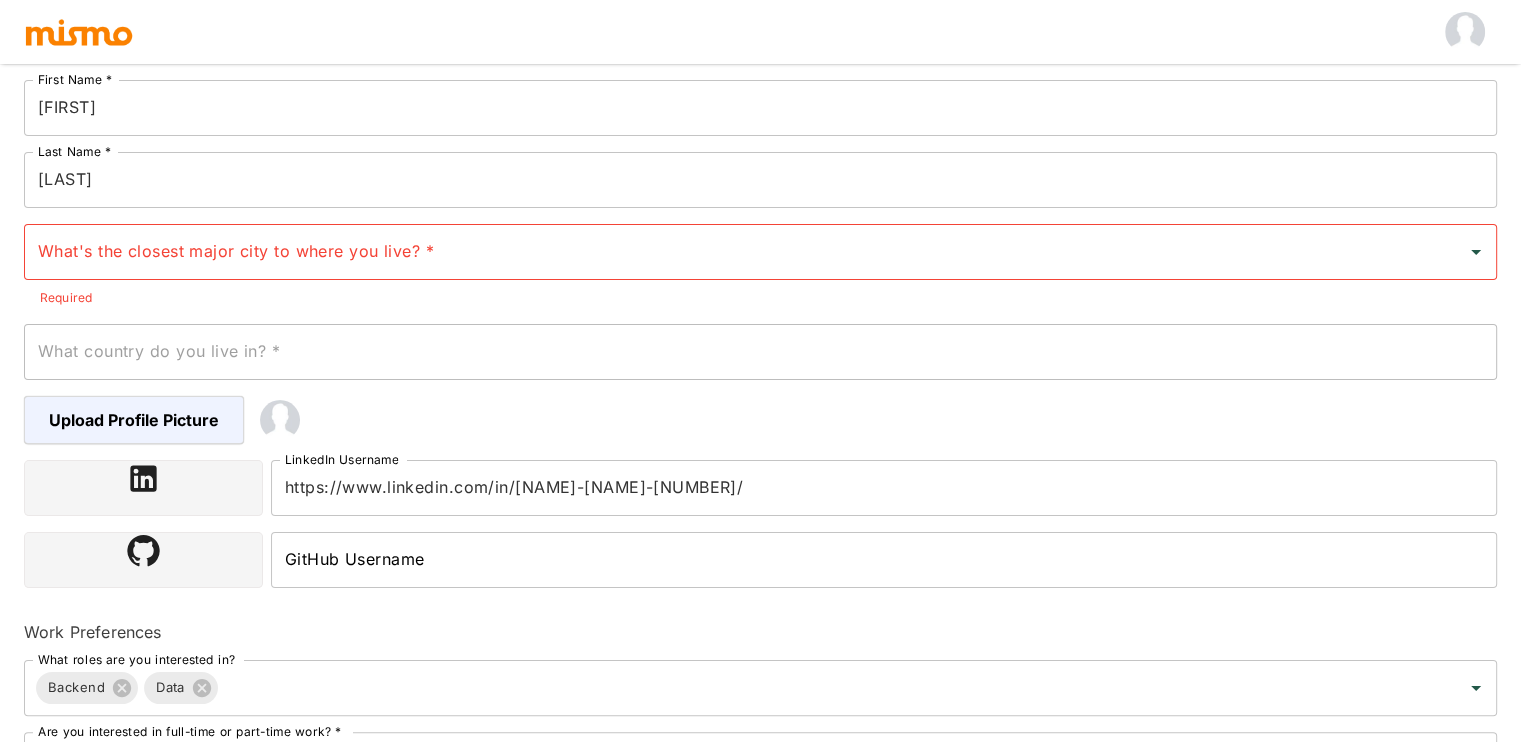 scroll, scrollTop: 232, scrollLeft: 0, axis: vertical 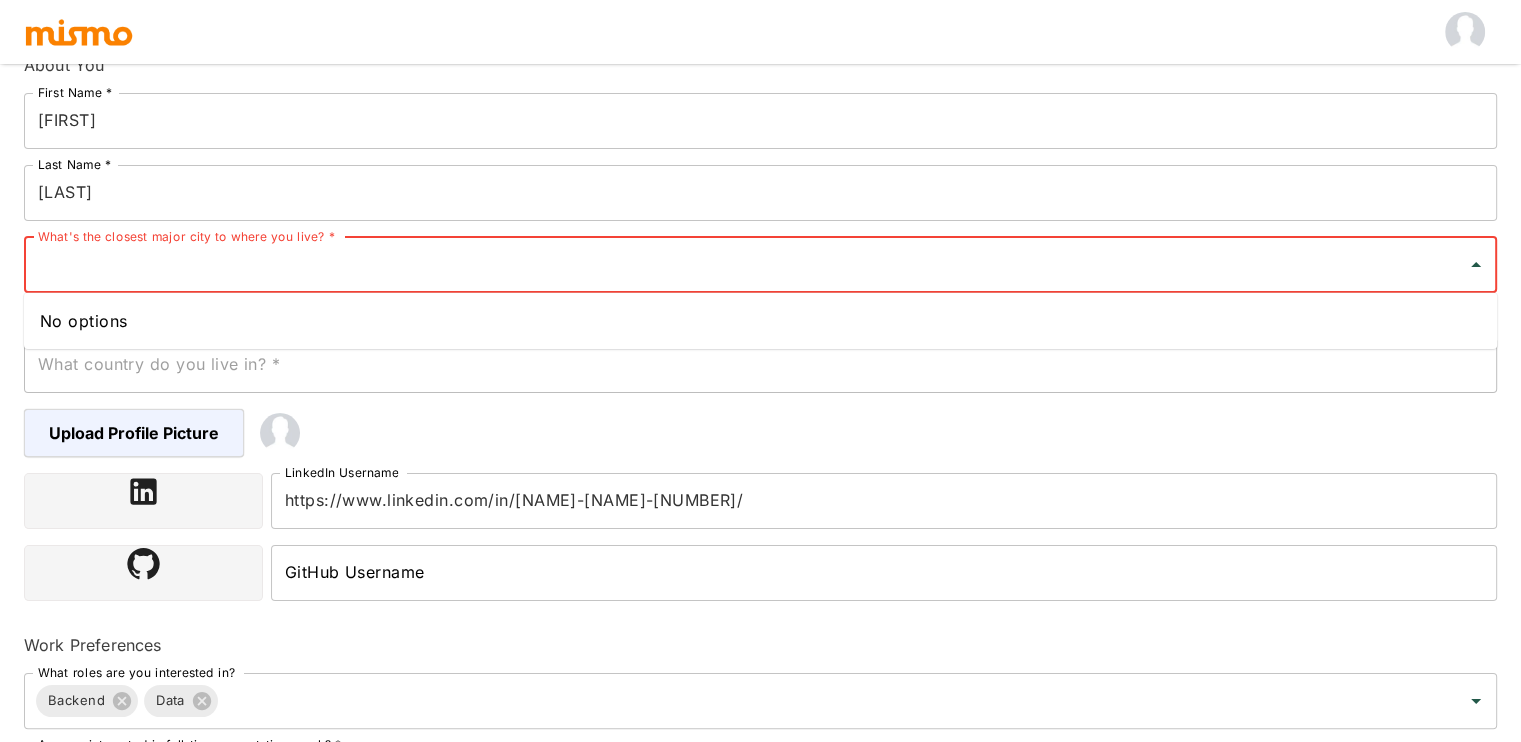 click on "What's the closest major city to where you live? *" at bounding box center (745, 265) 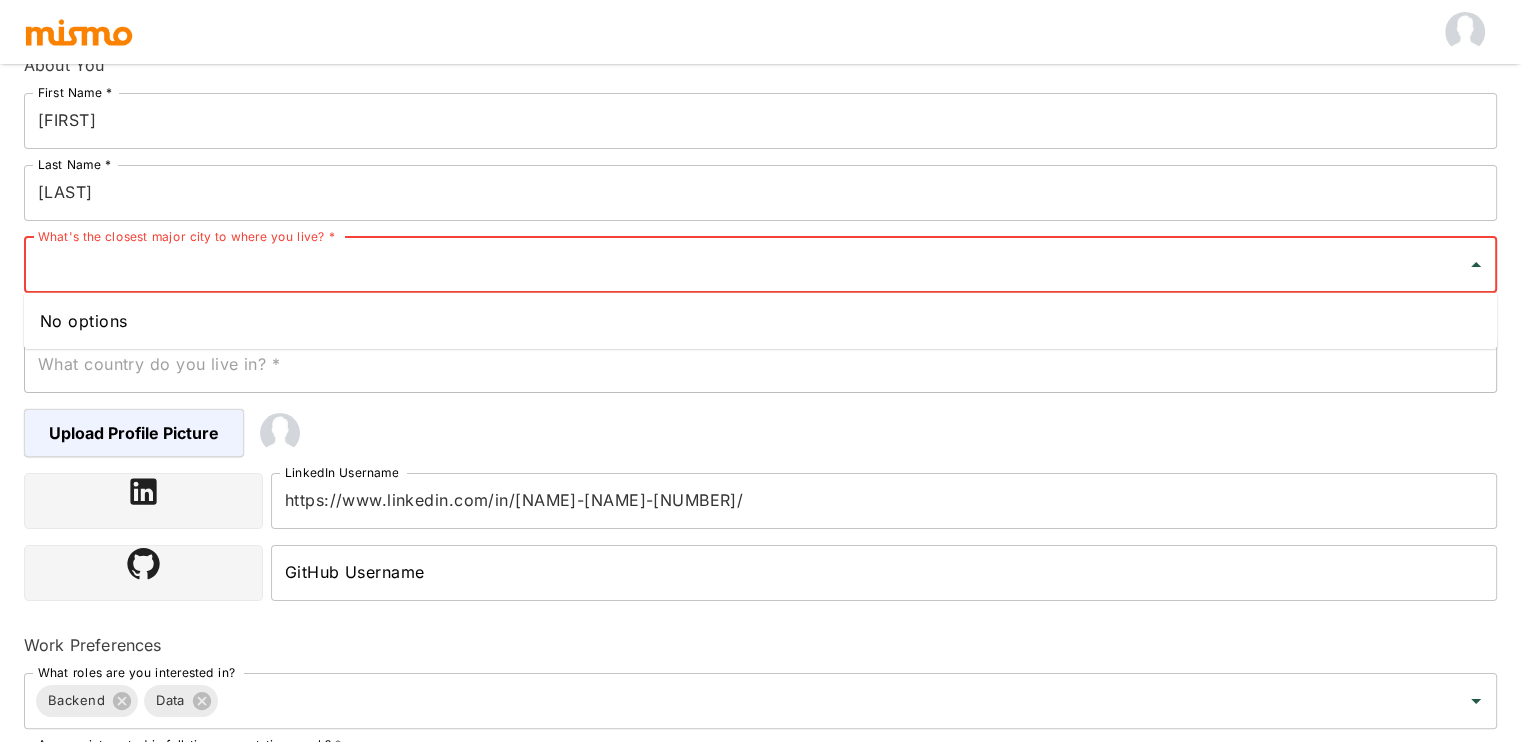 click on "What's the closest major city to where you live? *" at bounding box center [745, 265] 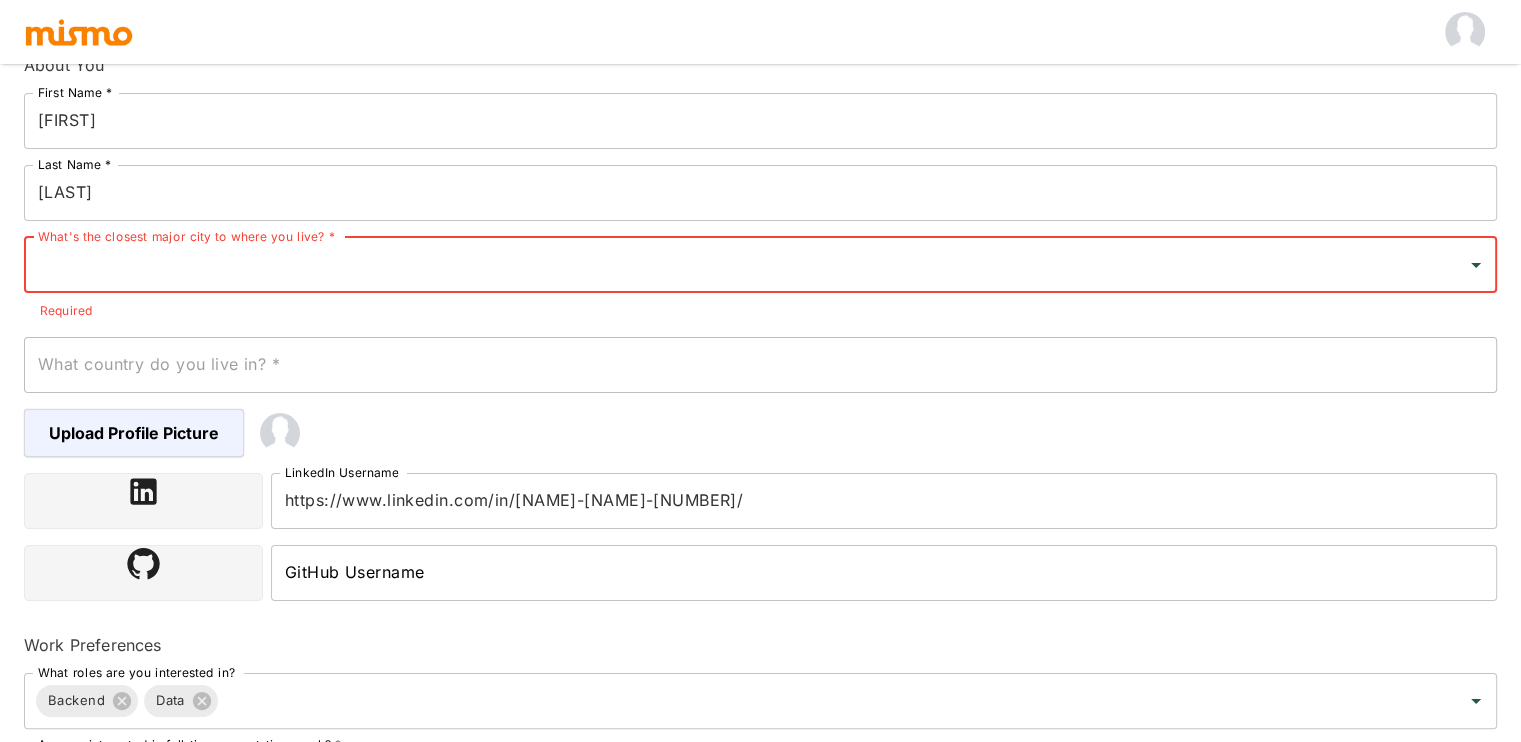 click on "What's the closest major city to where you live? *" at bounding box center [745, 265] 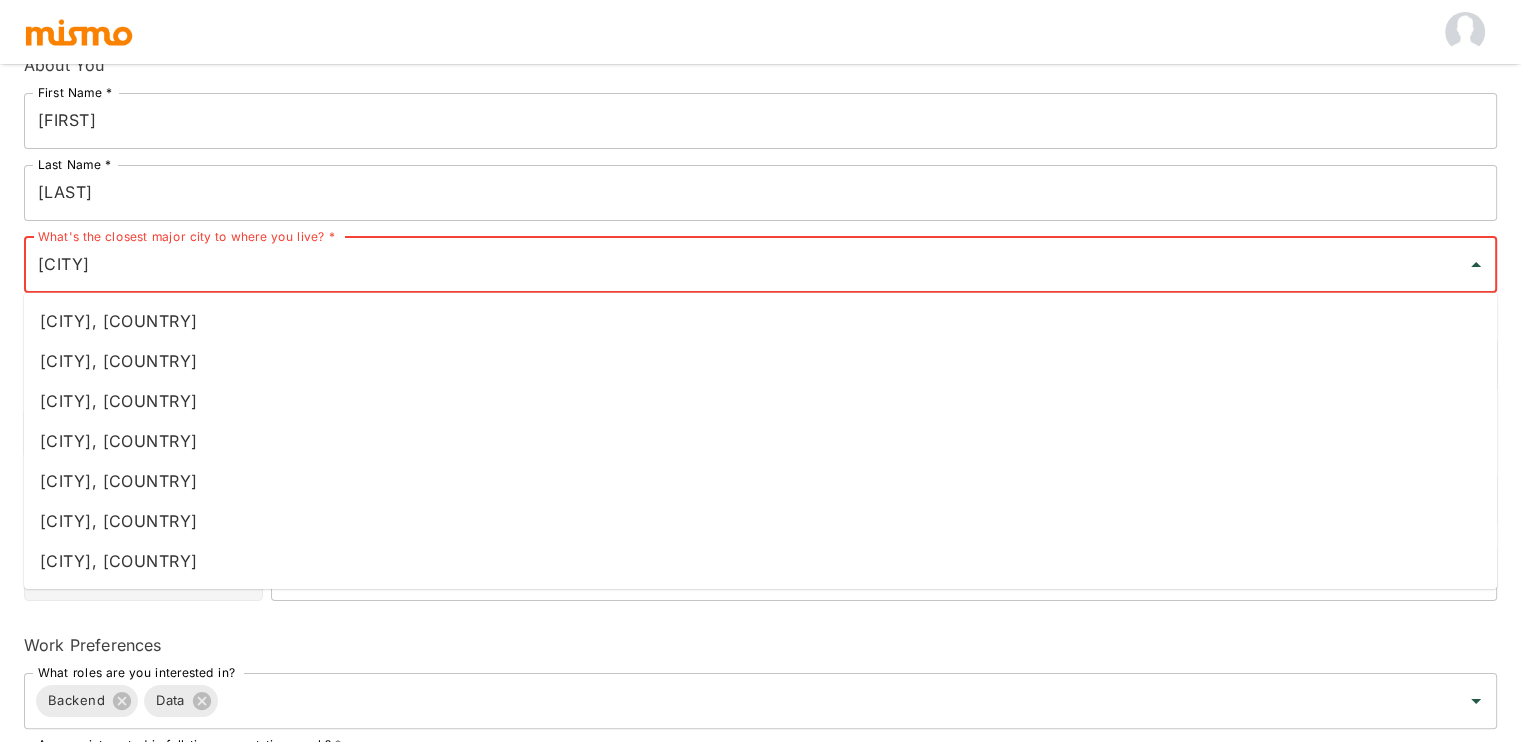 click on "[CITY], [COUNTRY]" at bounding box center (760, 401) 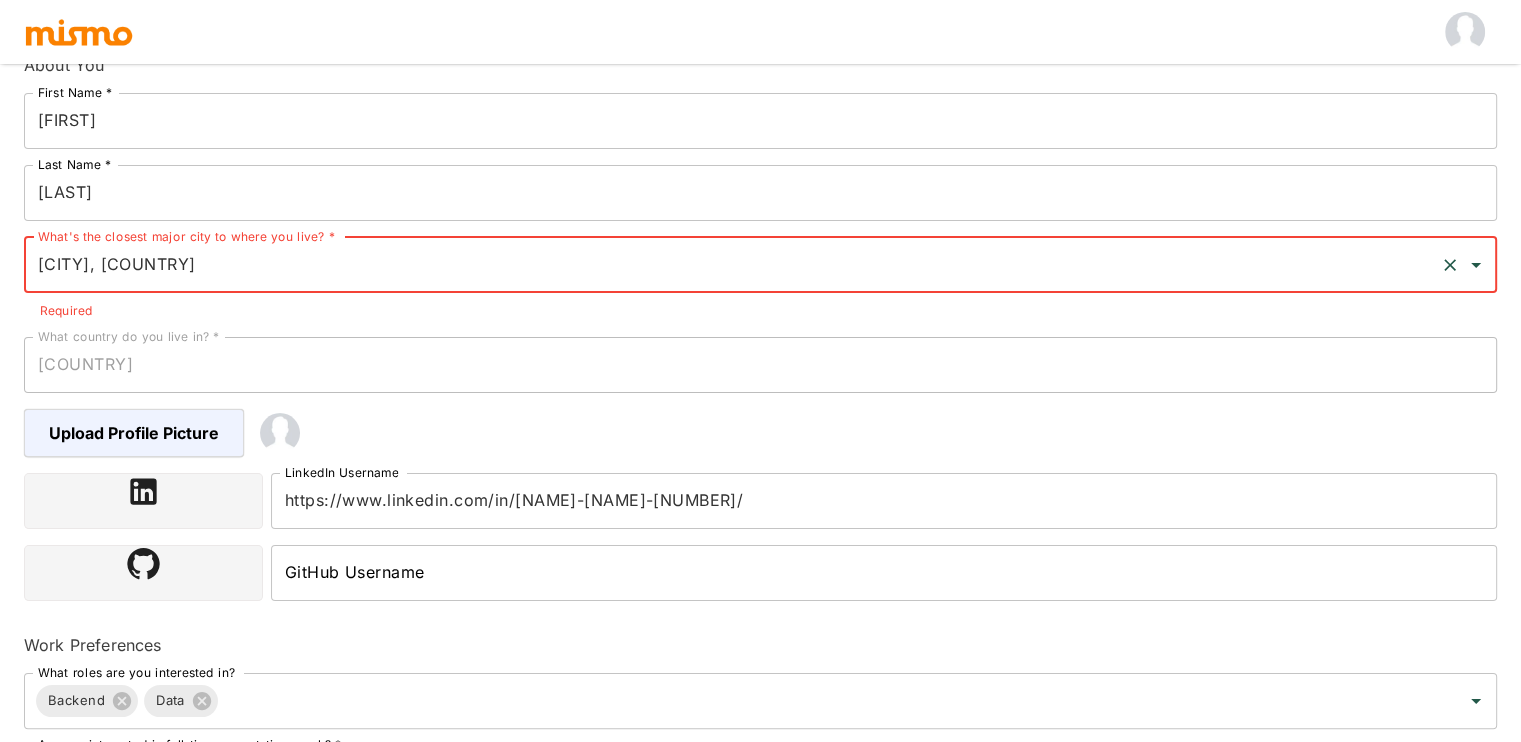type on "[CITY], [COUNTRY]" 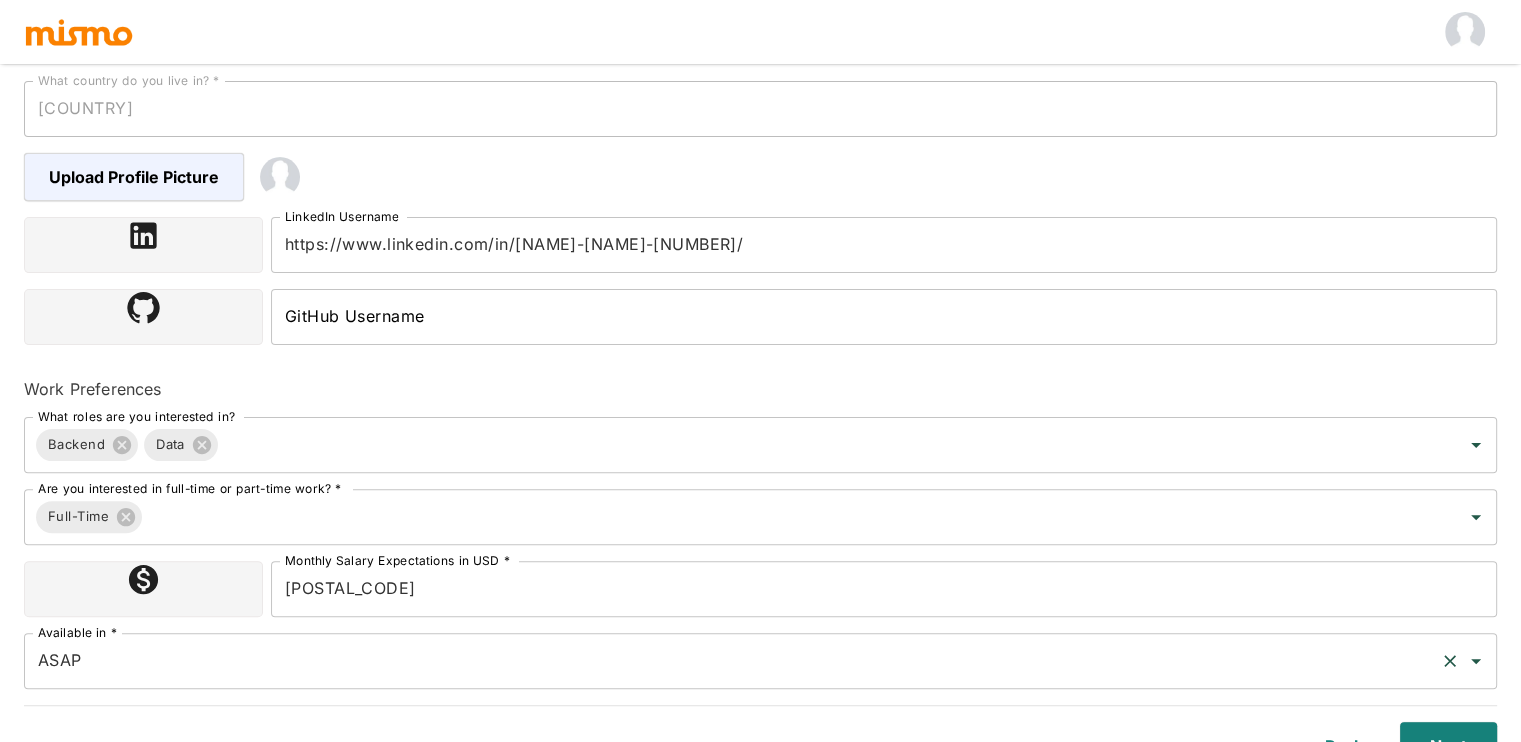 scroll, scrollTop: 515, scrollLeft: 0, axis: vertical 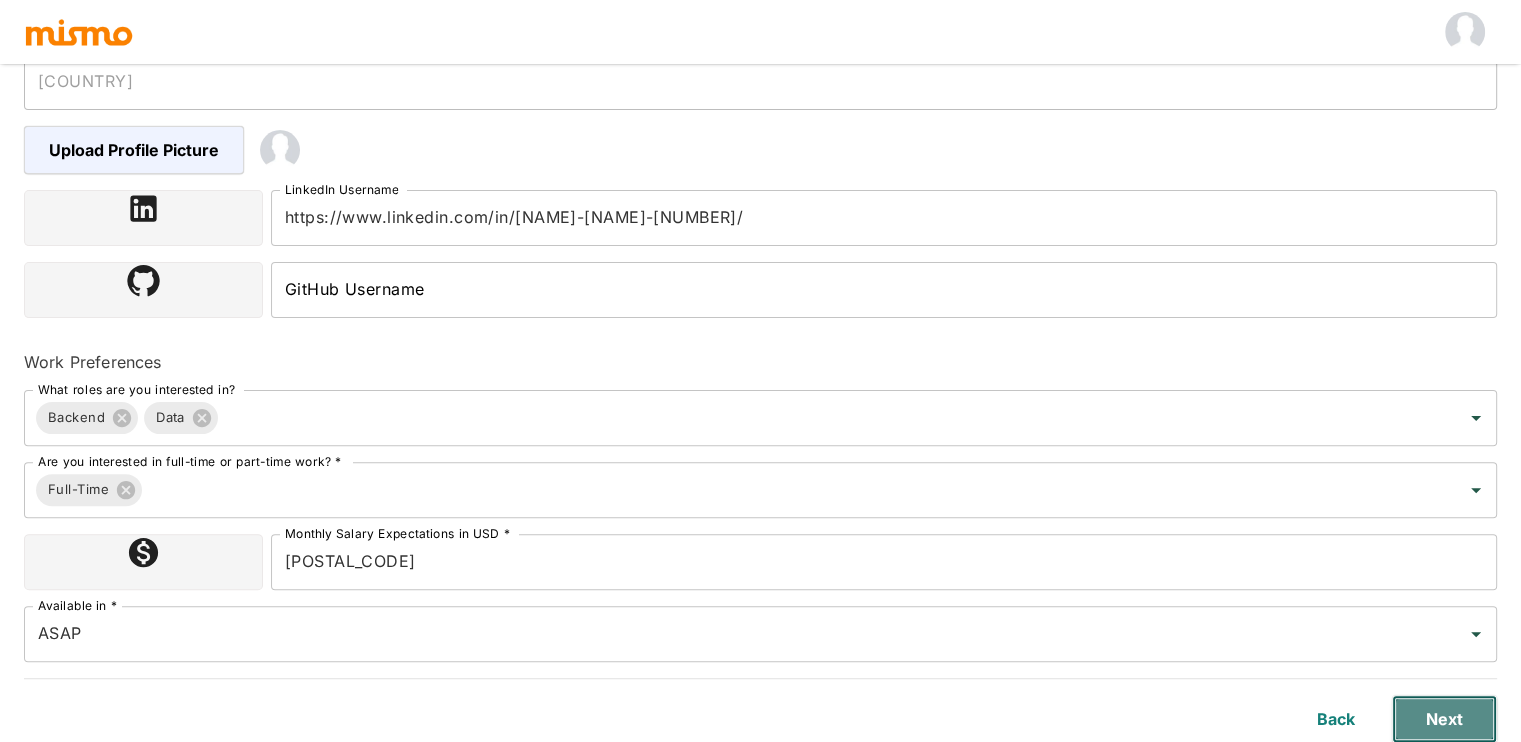 click on "Next" at bounding box center (1444, 719) 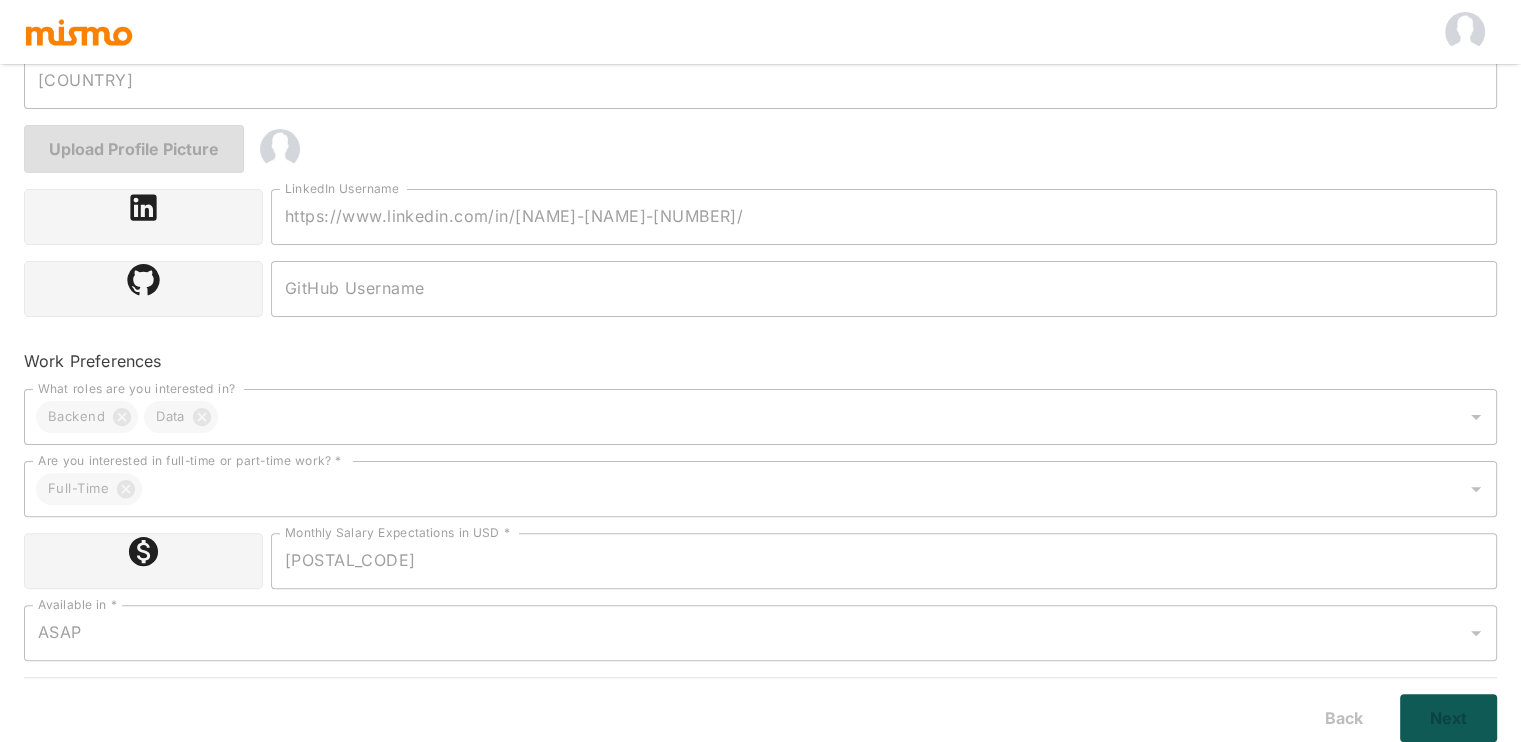 scroll, scrollTop: 487, scrollLeft: 0, axis: vertical 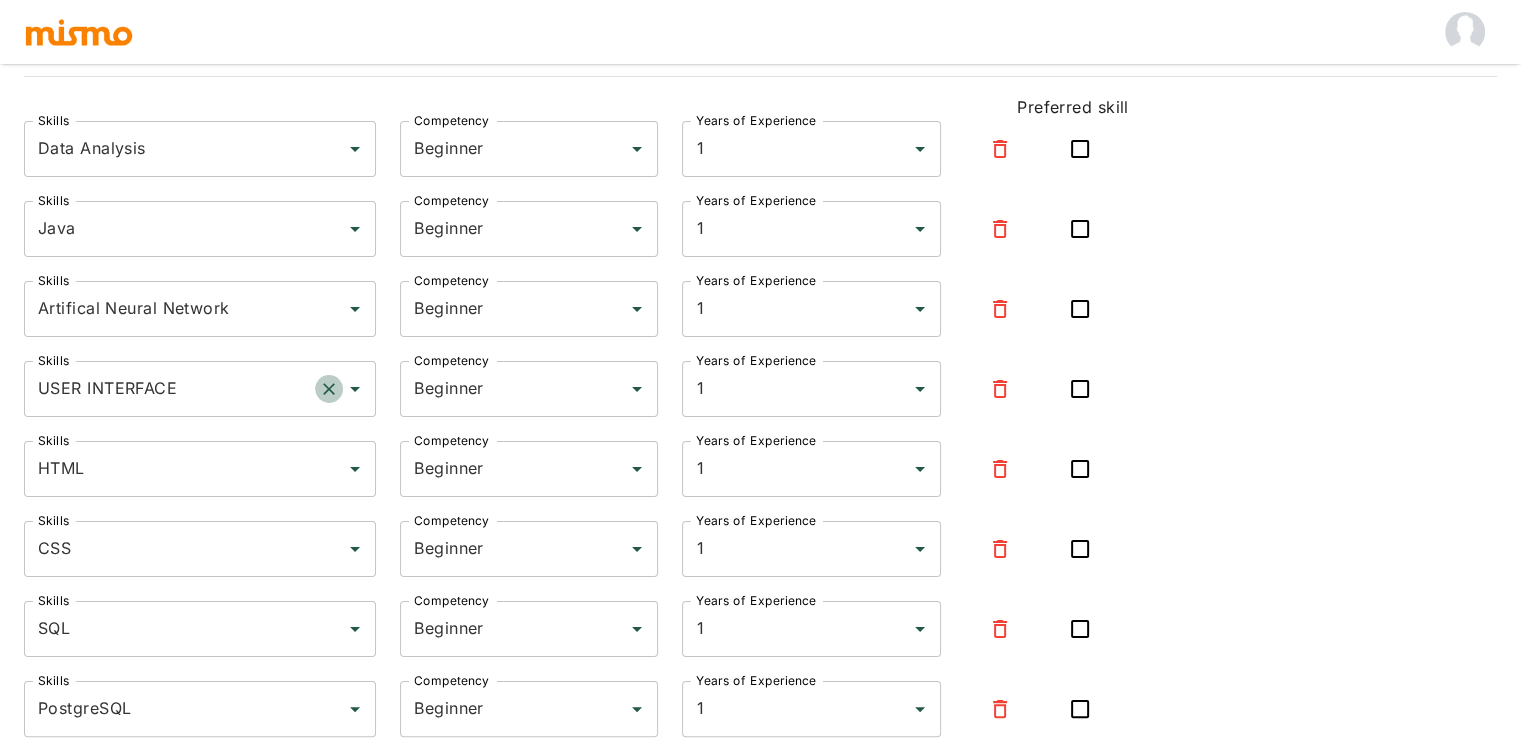 click 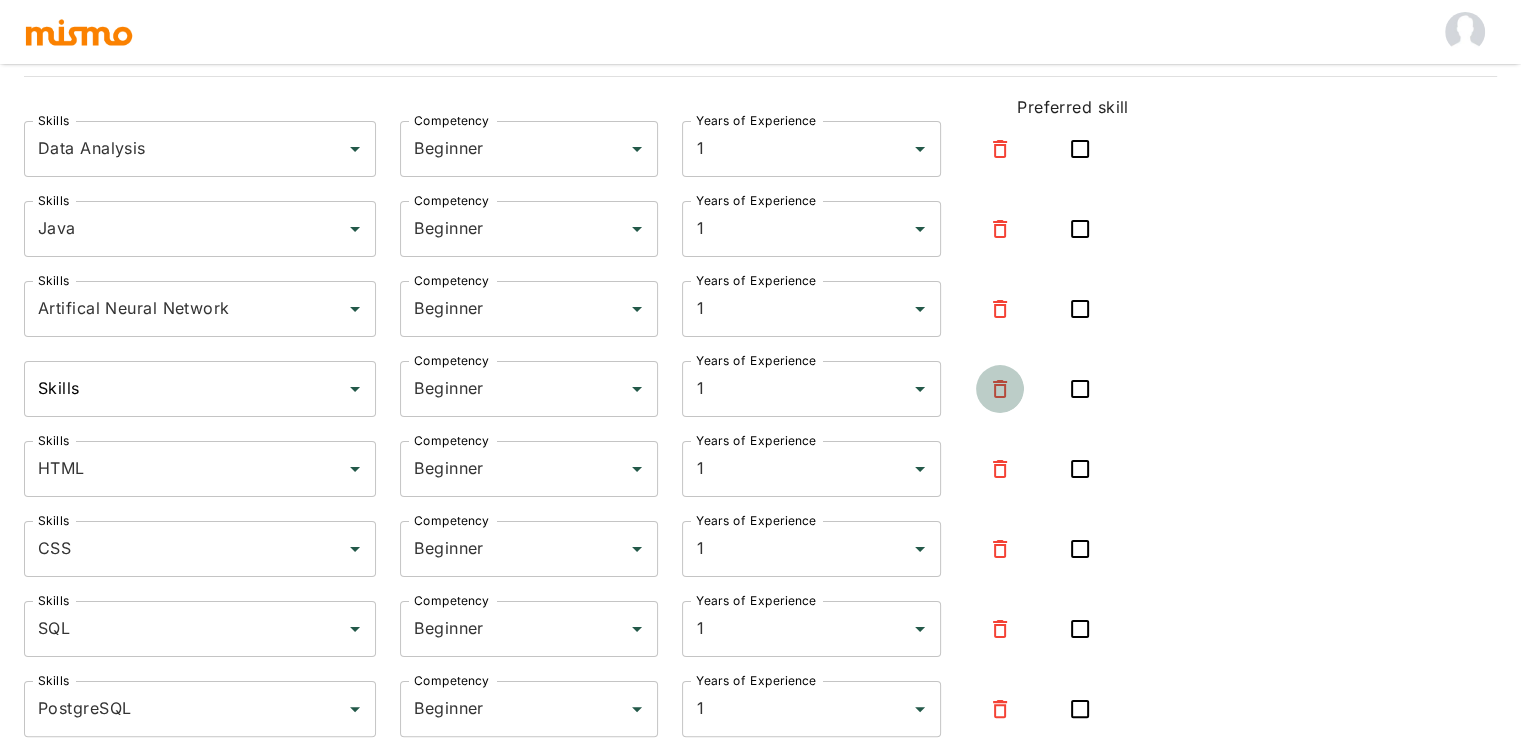 click 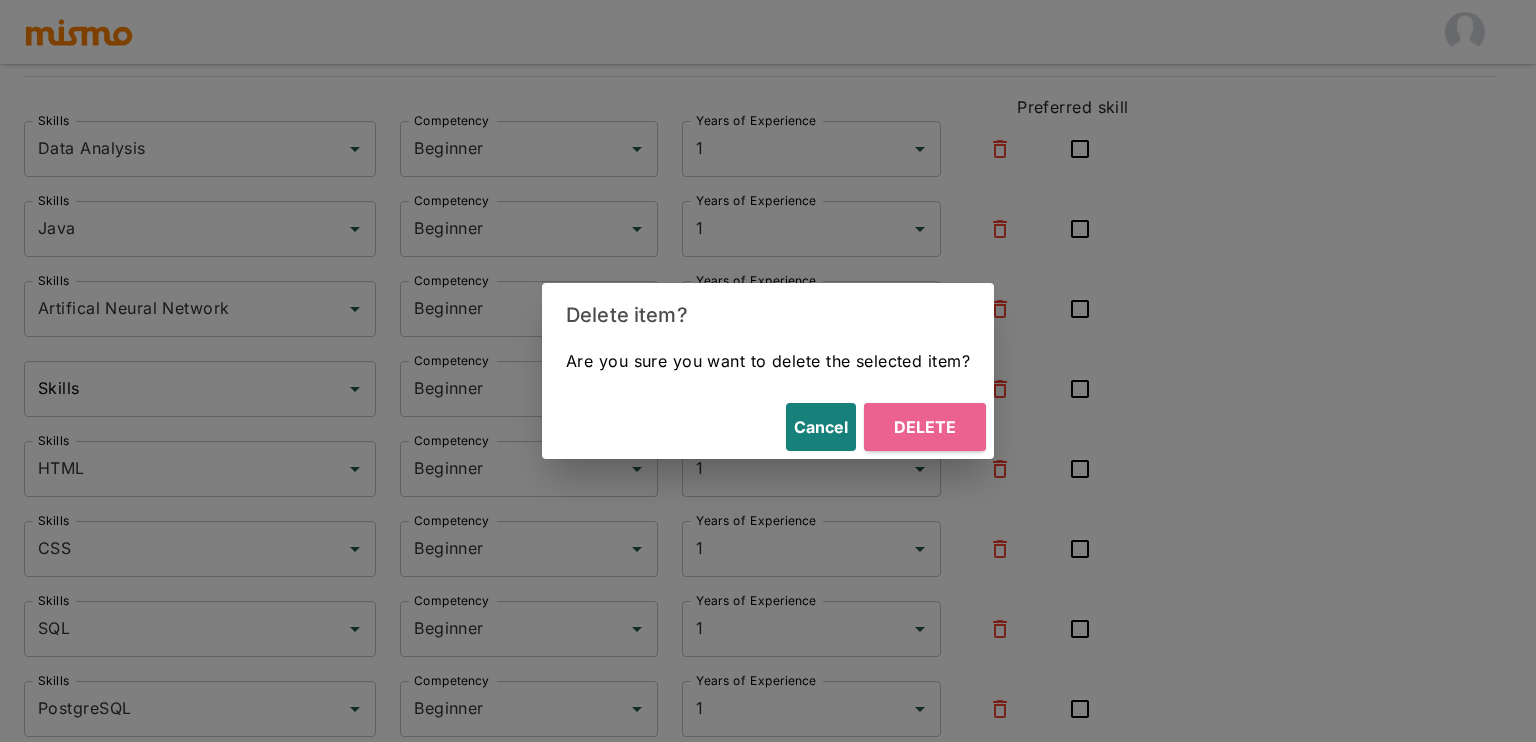 click on "Delete" at bounding box center (925, 427) 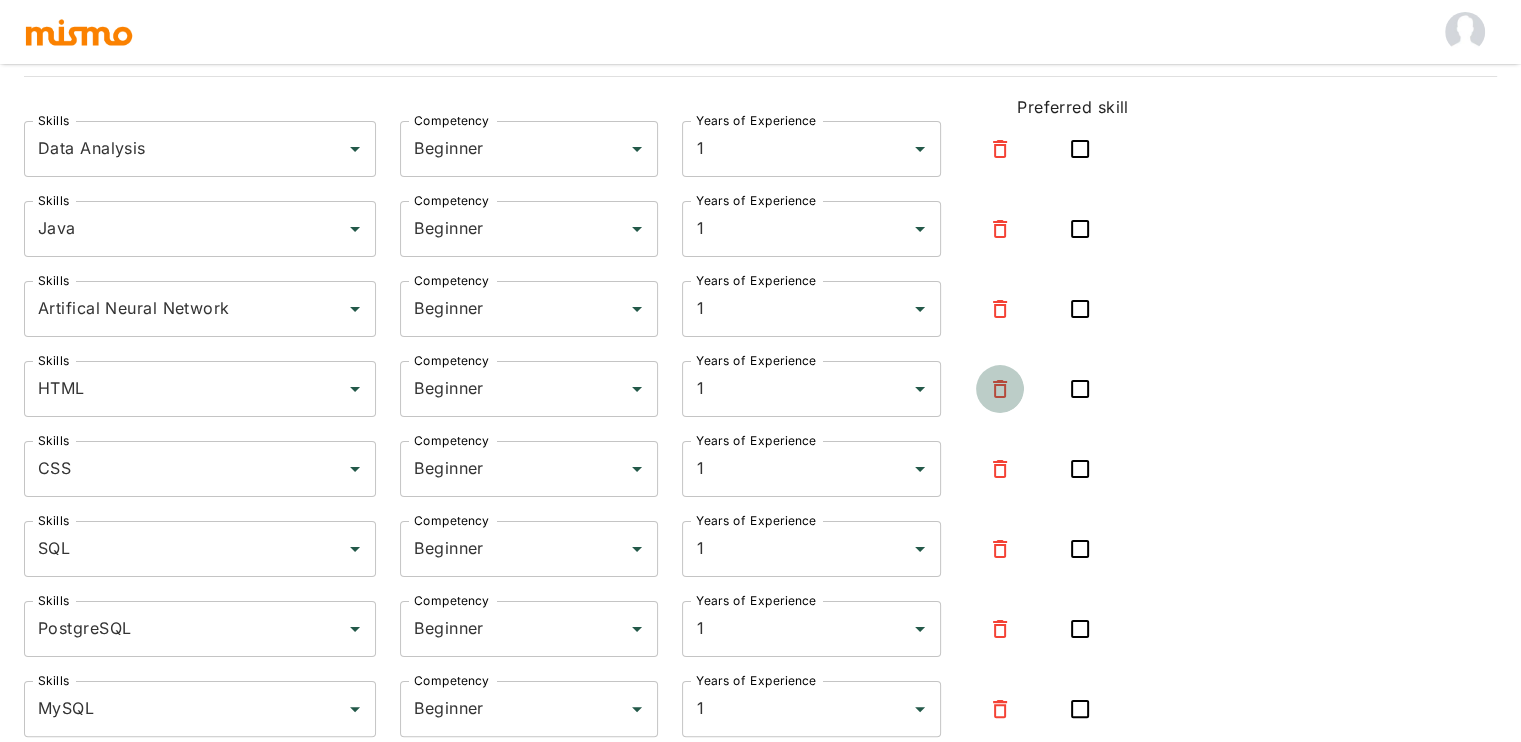 click 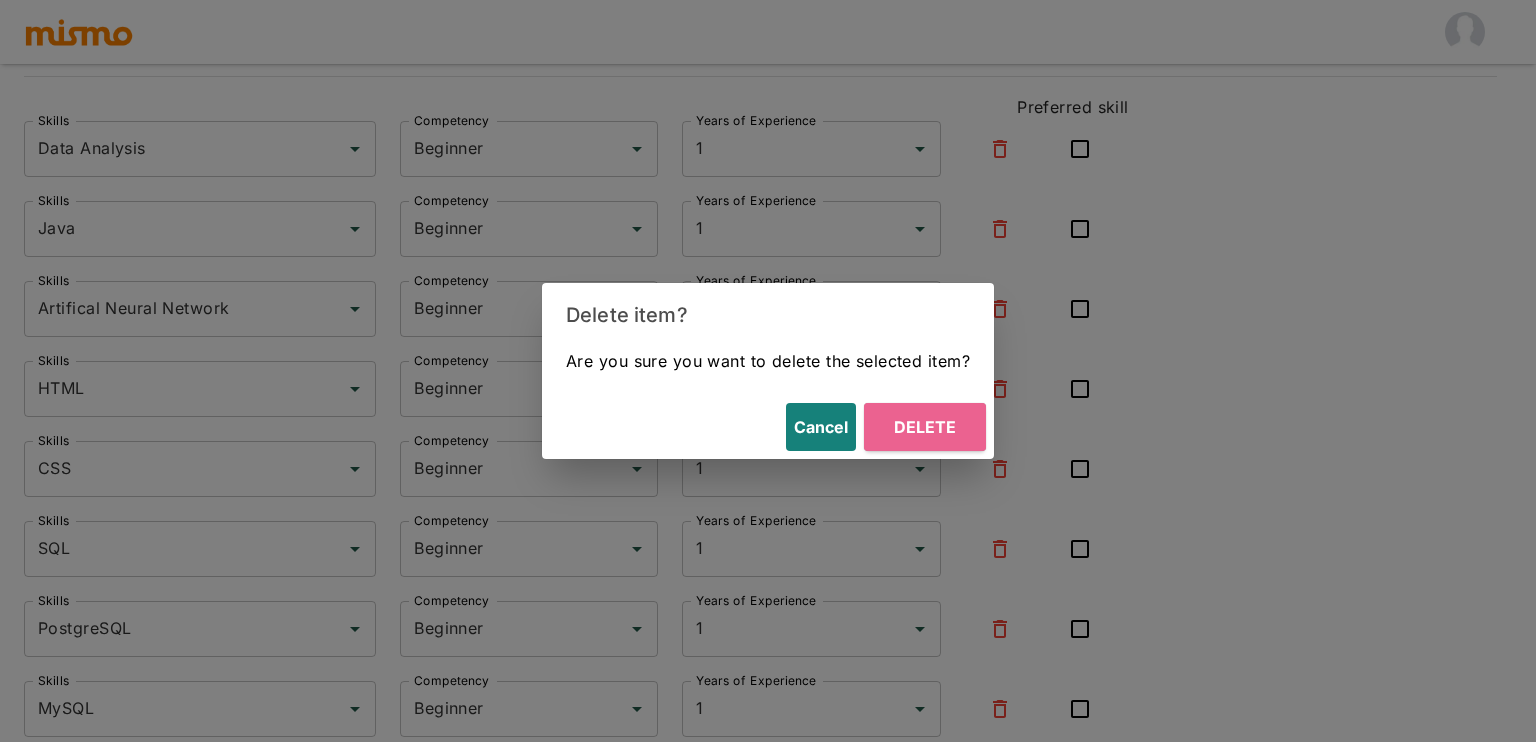 click on "Delete" at bounding box center [925, 427] 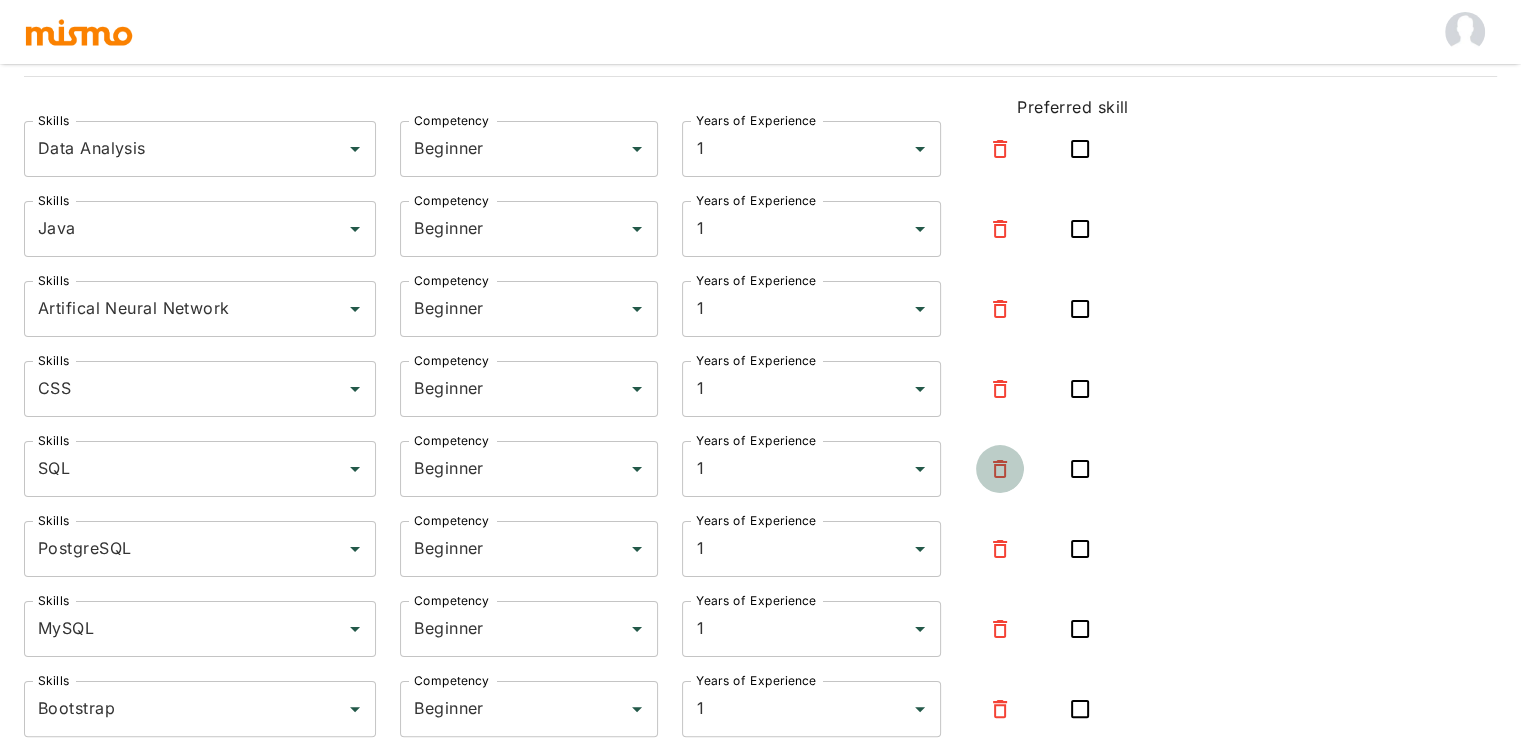 click at bounding box center (1000, 469) 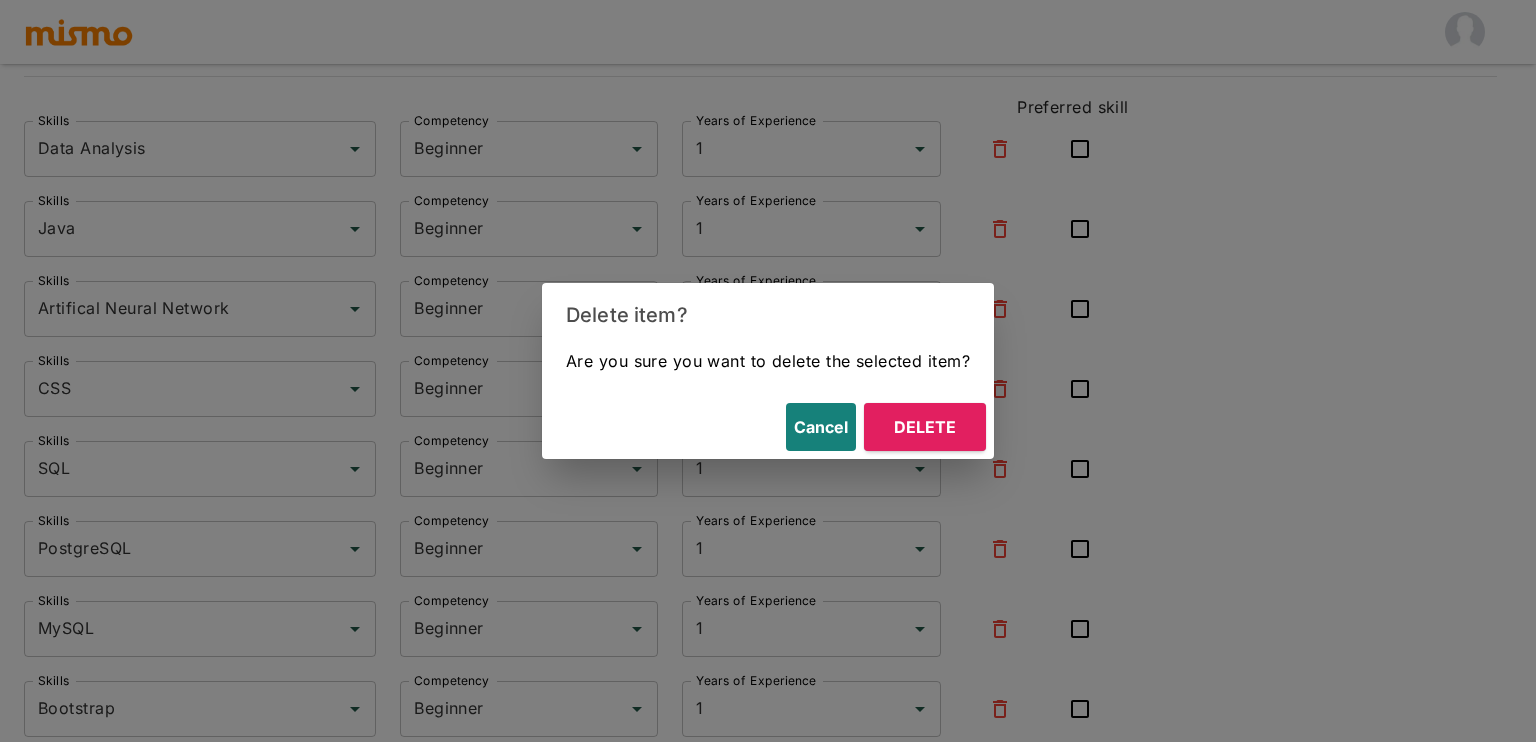 click on "Delete" at bounding box center [925, 427] 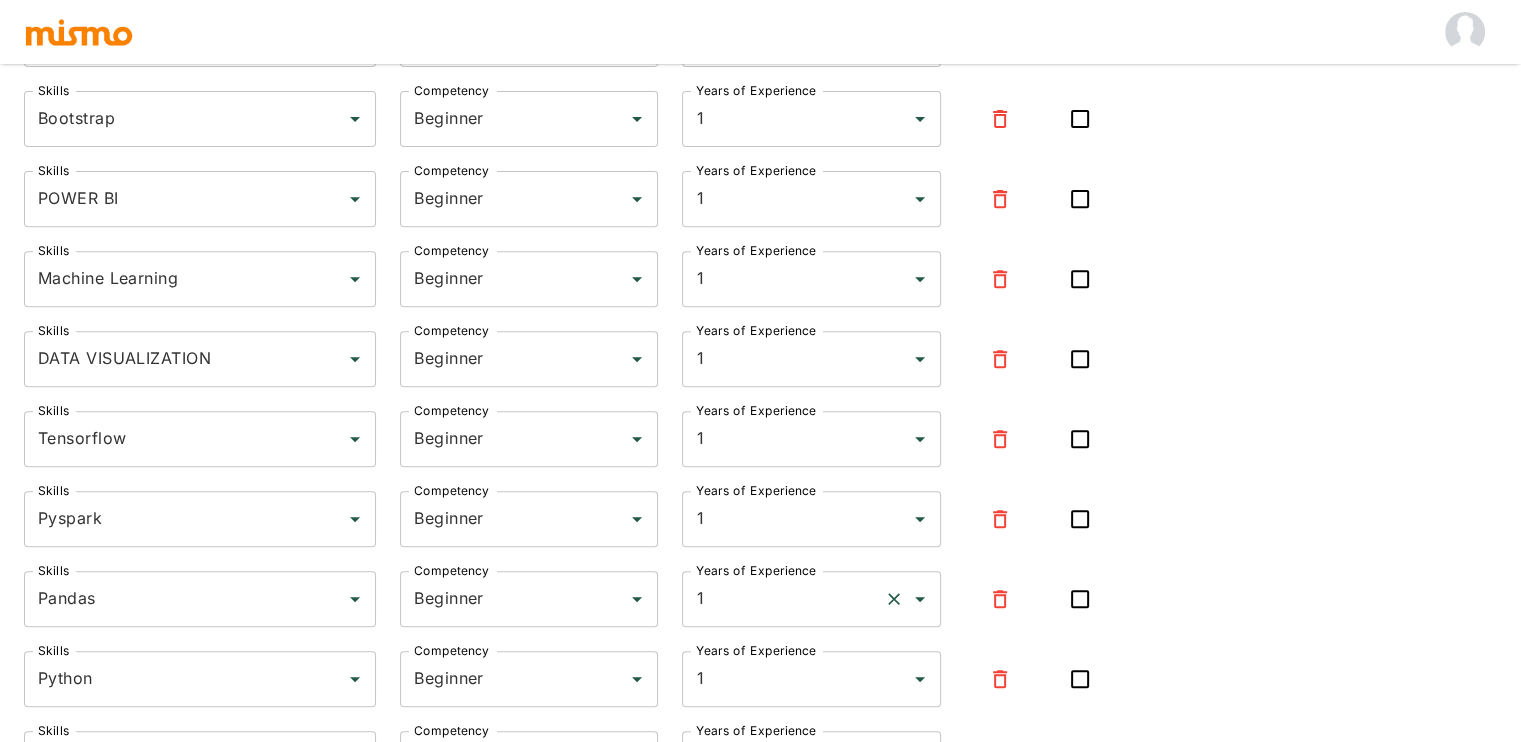 scroll, scrollTop: 757, scrollLeft: 0, axis: vertical 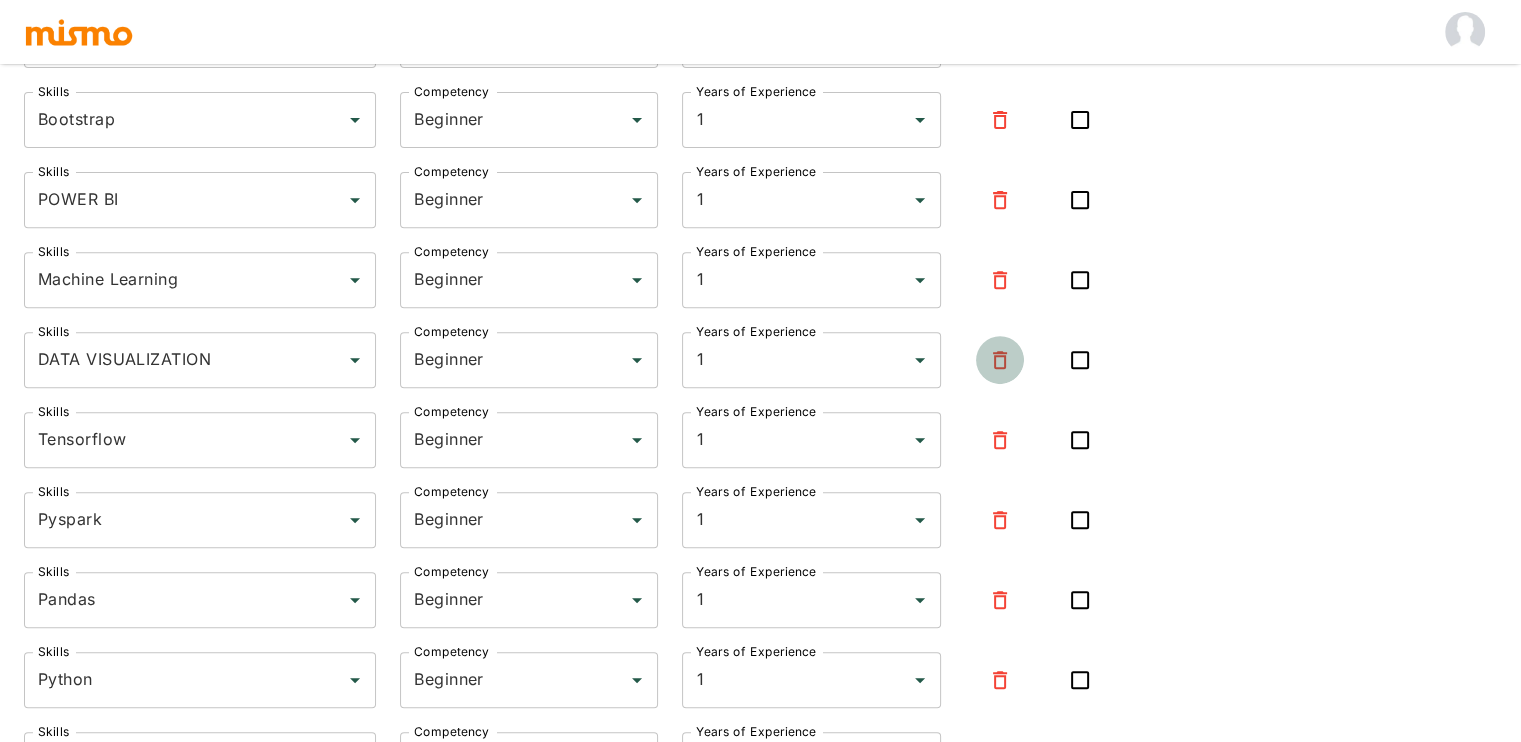 click at bounding box center [1000, 360] 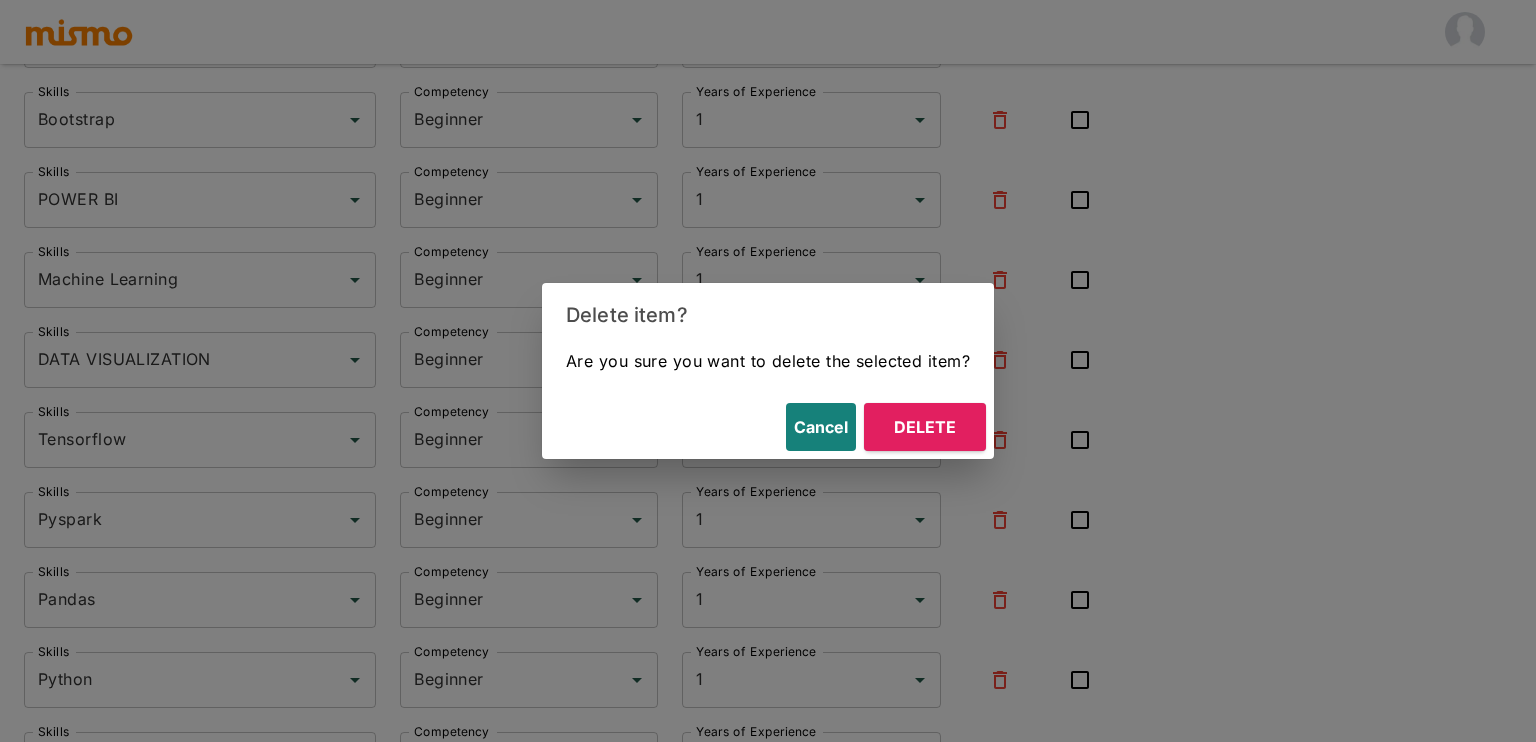 drag, startPoint x: 921, startPoint y: 462, endPoint x: 932, endPoint y: 436, distance: 28.231188 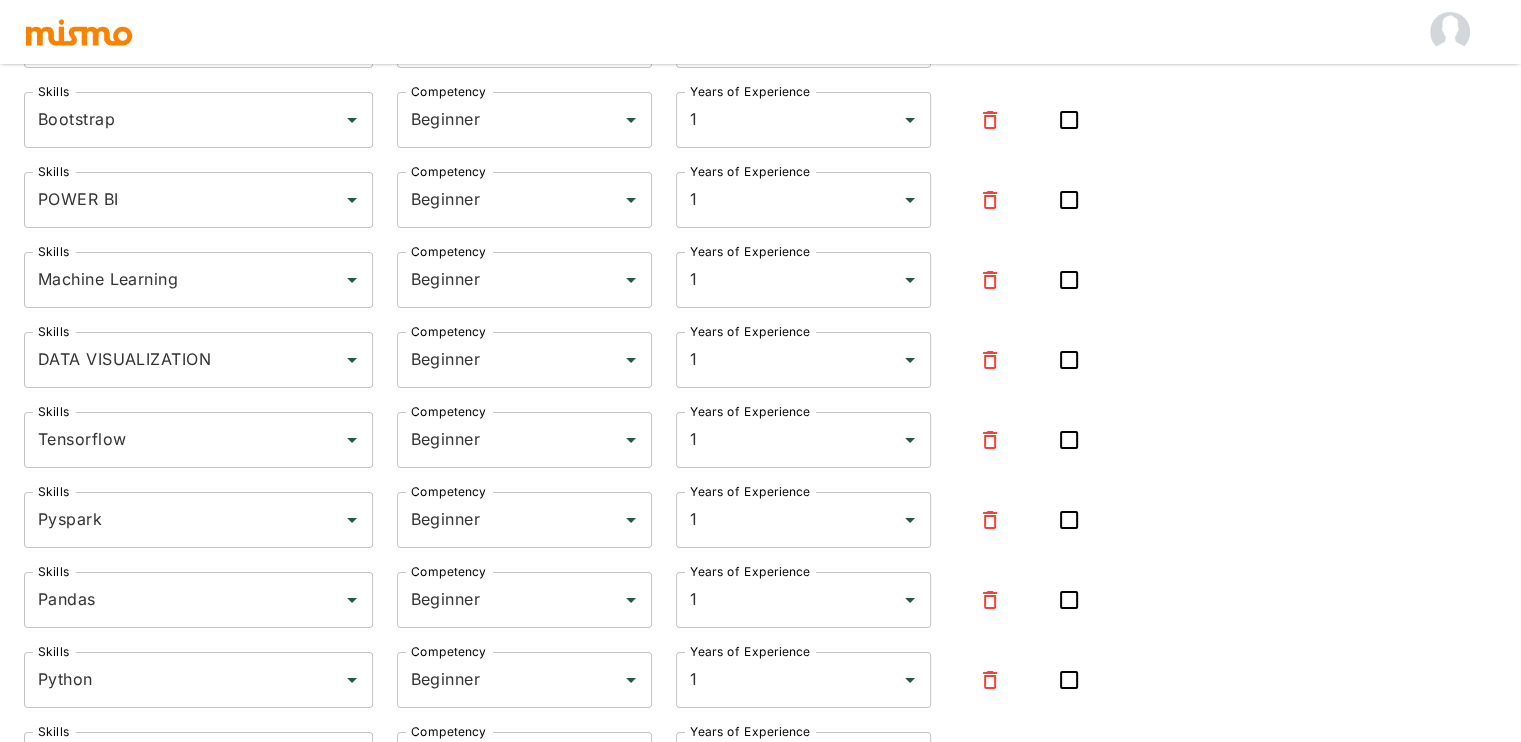 click at bounding box center (910, 440) 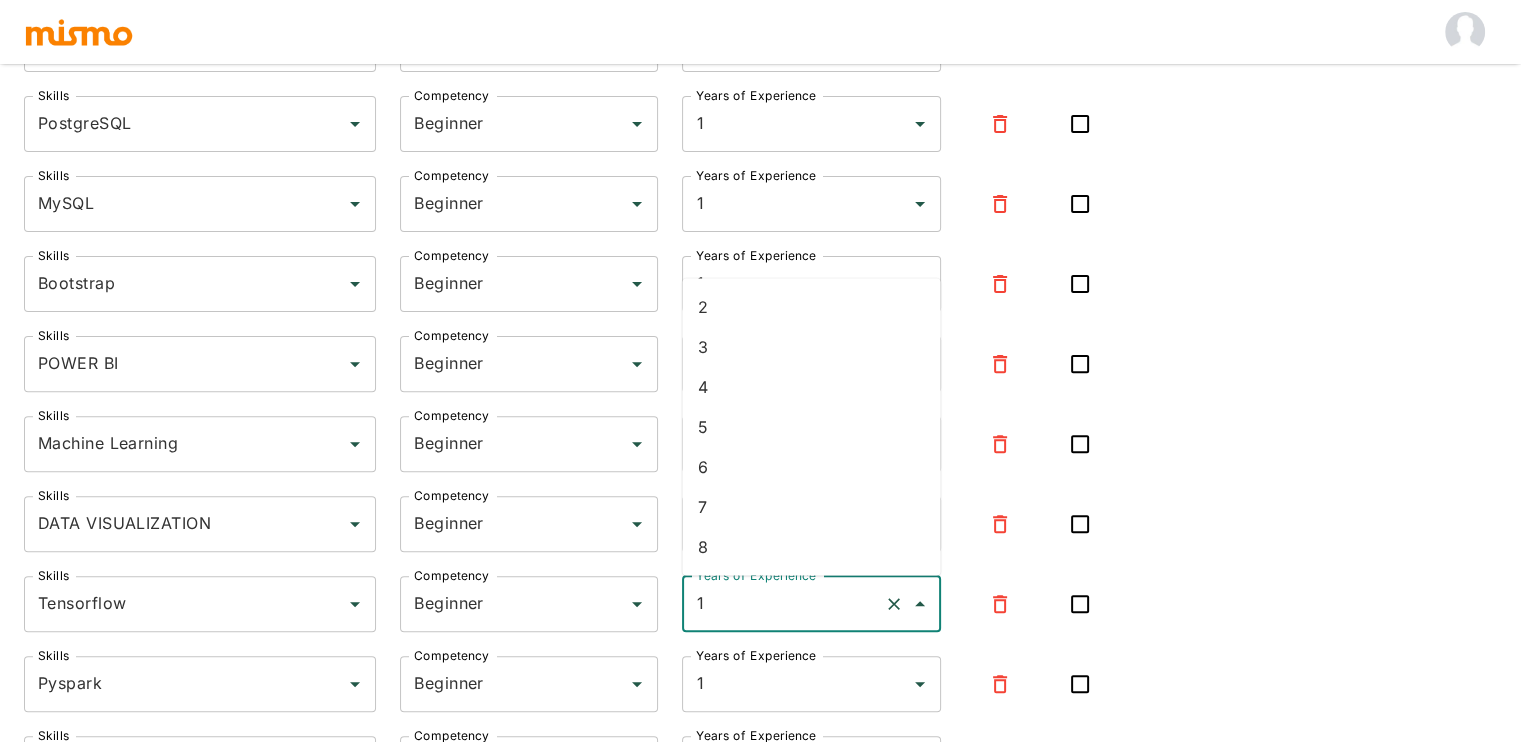 scroll, scrollTop: 591, scrollLeft: 0, axis: vertical 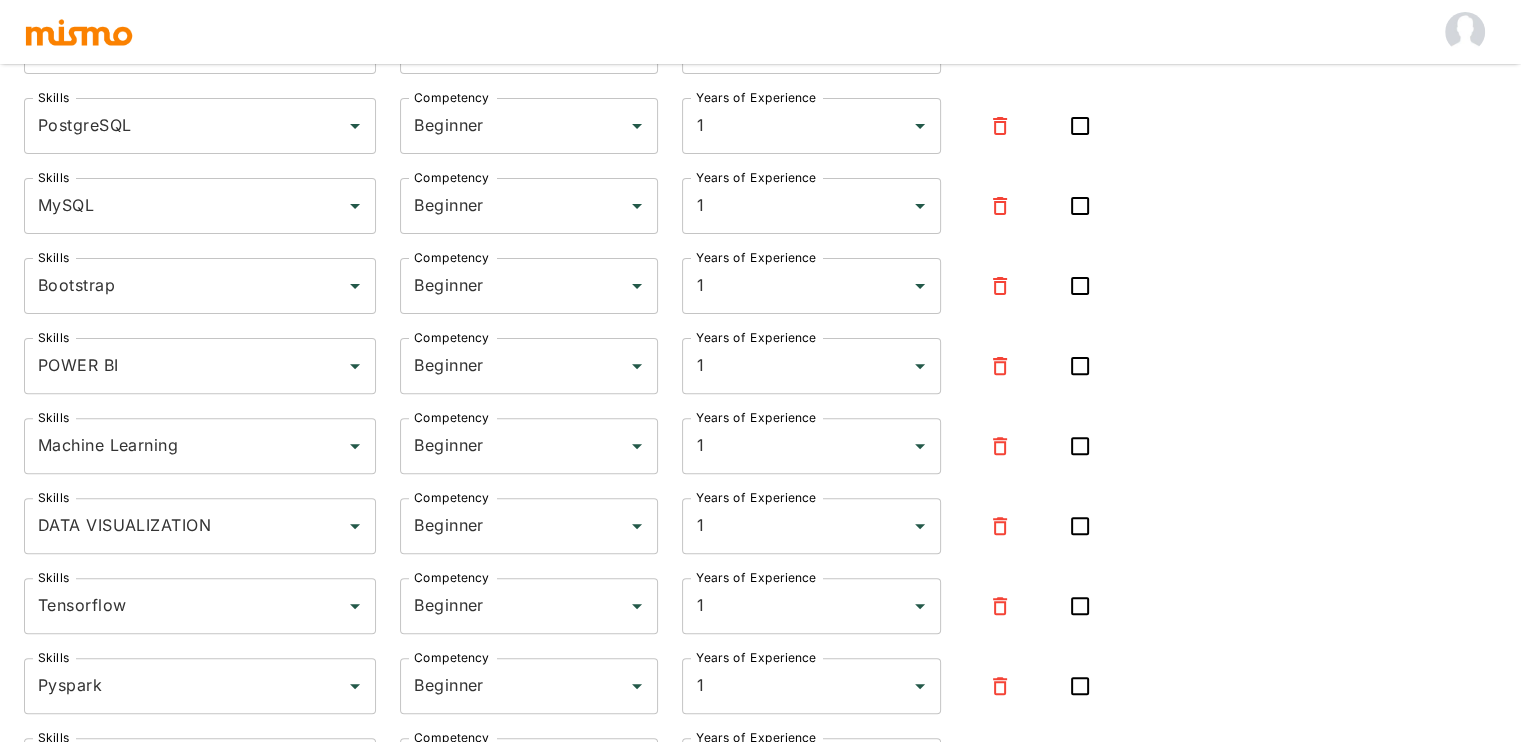 click on "Skills Data Analysis Skills Competency Beginner Competency Years of Experience 1 Years of Experience Skills Java Skills Competency Beginner Competency Years of Experience 1 Years of Experience Skills Artifical Neural Network Skills Competency Beginner Competency Years of Experience 1 Years of Experience Skills CSS Skills Competency Beginner Competency Years of Experience 1 Years of Experience Skills PostgreSQL Skills Competency Beginner Competency Years of Experience 1 Years of Experience Skills MySQL Skills Competency Beginner Competency Years of Experience 1 Years of Experience Skills Bootstrap Skills Competency Beginner Competency Years of Experience 1 Years of Experience Skills POWER BI Skills Competency Beginner Competency Years of Experience 1 Years of Experience Skills Machine Learning Skills Competency Beginner Competency Years of Experience 1 Years of Experience Skills DATA VISUALIZATION Skills Competency Beginner Competency Years of Experience 1 Years of Experience Skills Tensorflow Skills Beginner" at bounding box center [760, 402] 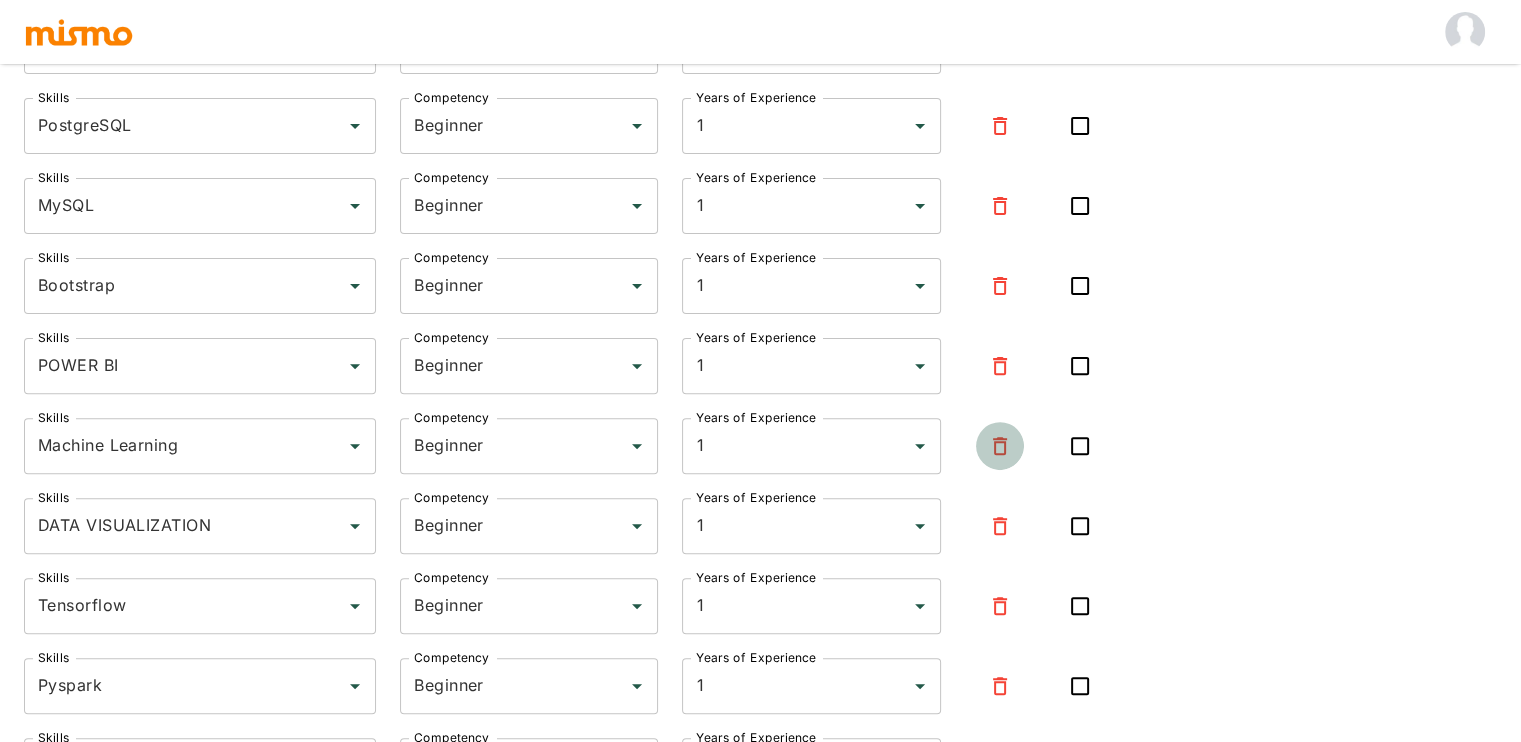 click at bounding box center [1000, 446] 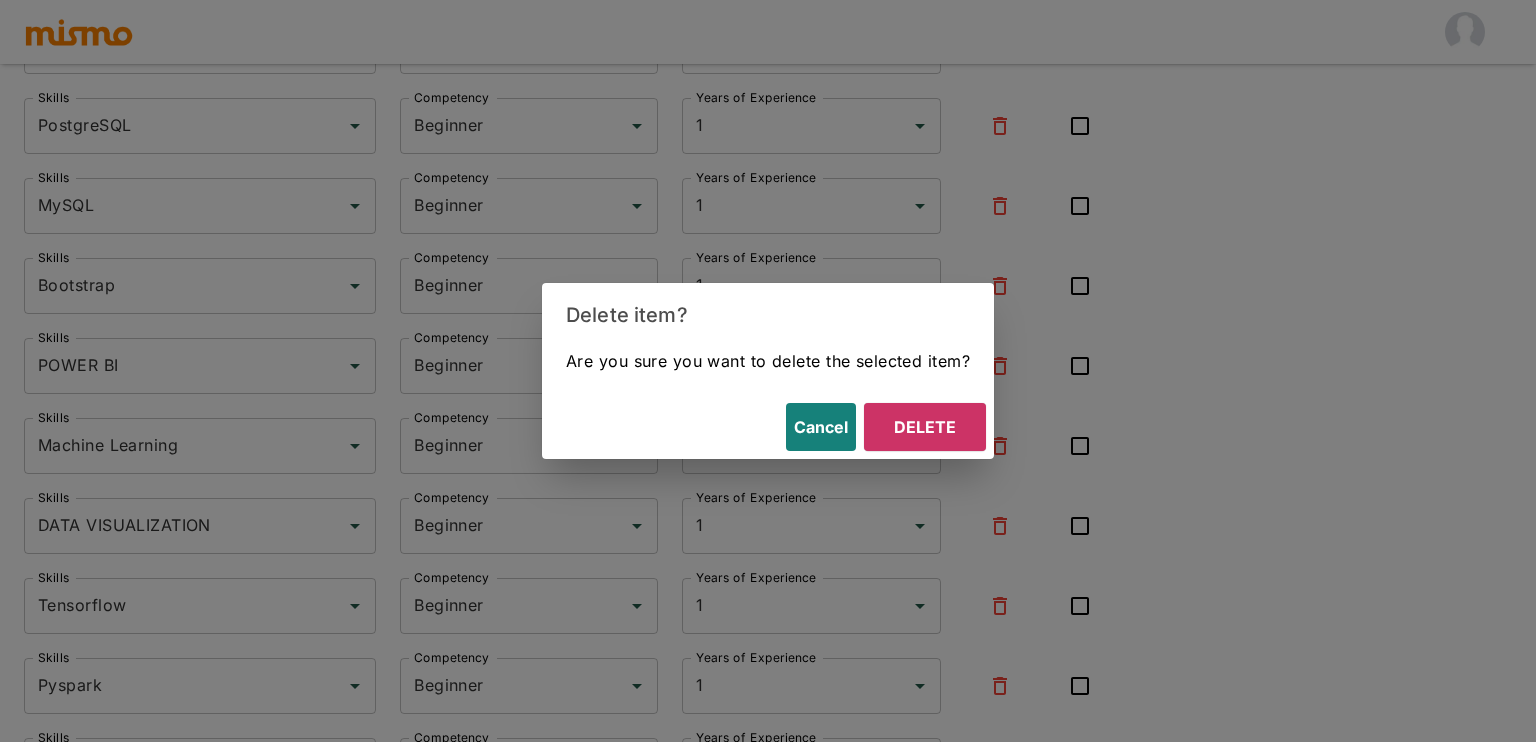 click on "Delete item? Are you sure you want to delete the selected item? Cancel Delete" at bounding box center [768, 371] 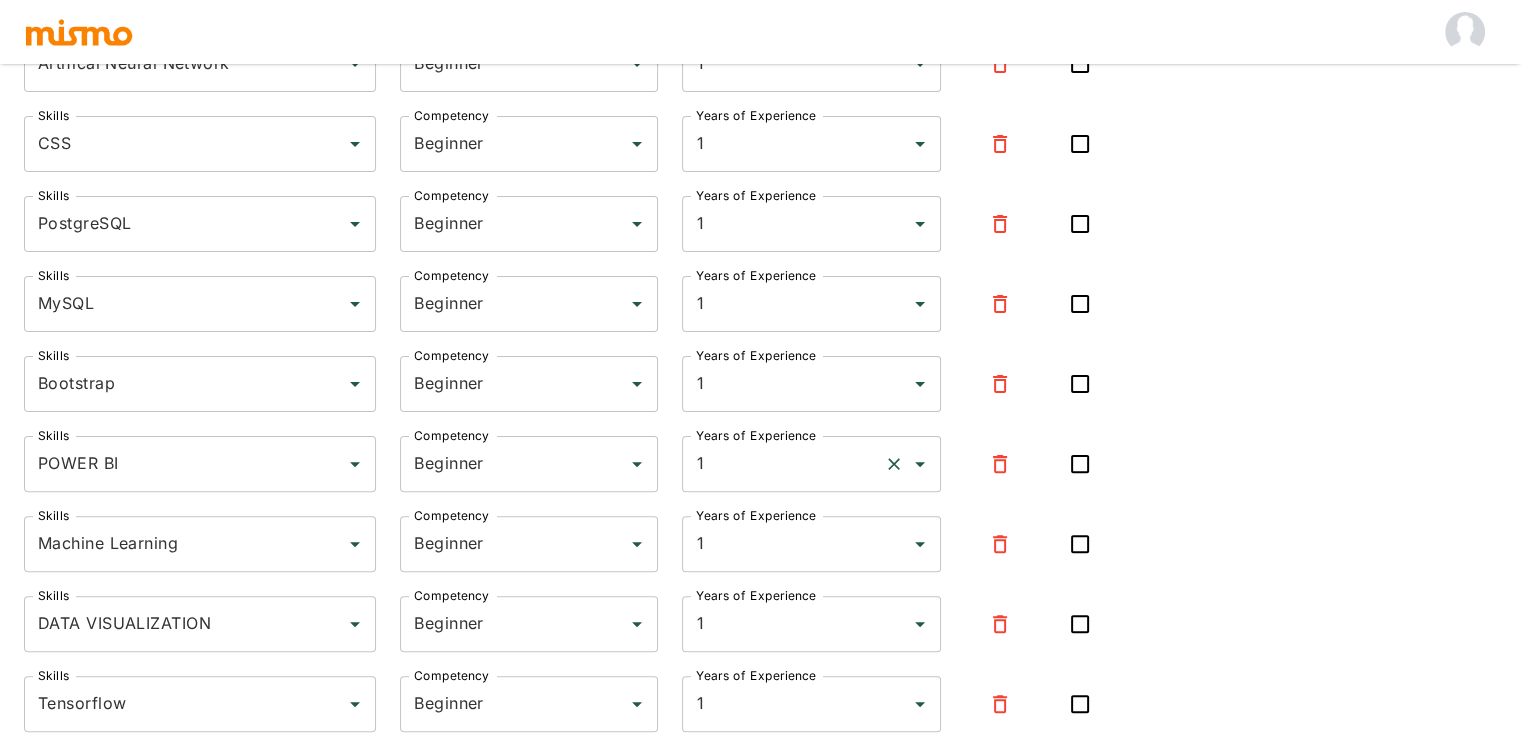 scroll, scrollTop: 488, scrollLeft: 0, axis: vertical 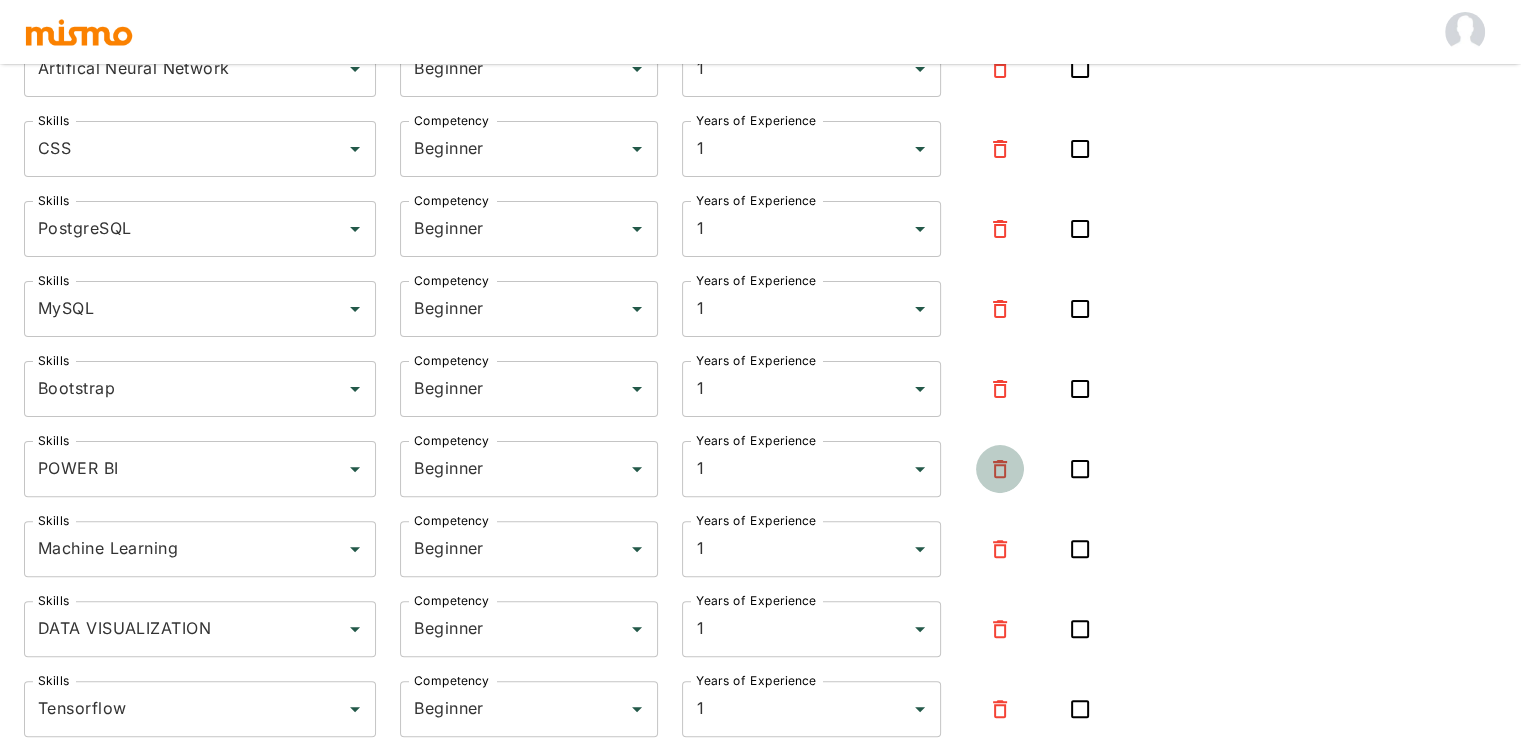 click 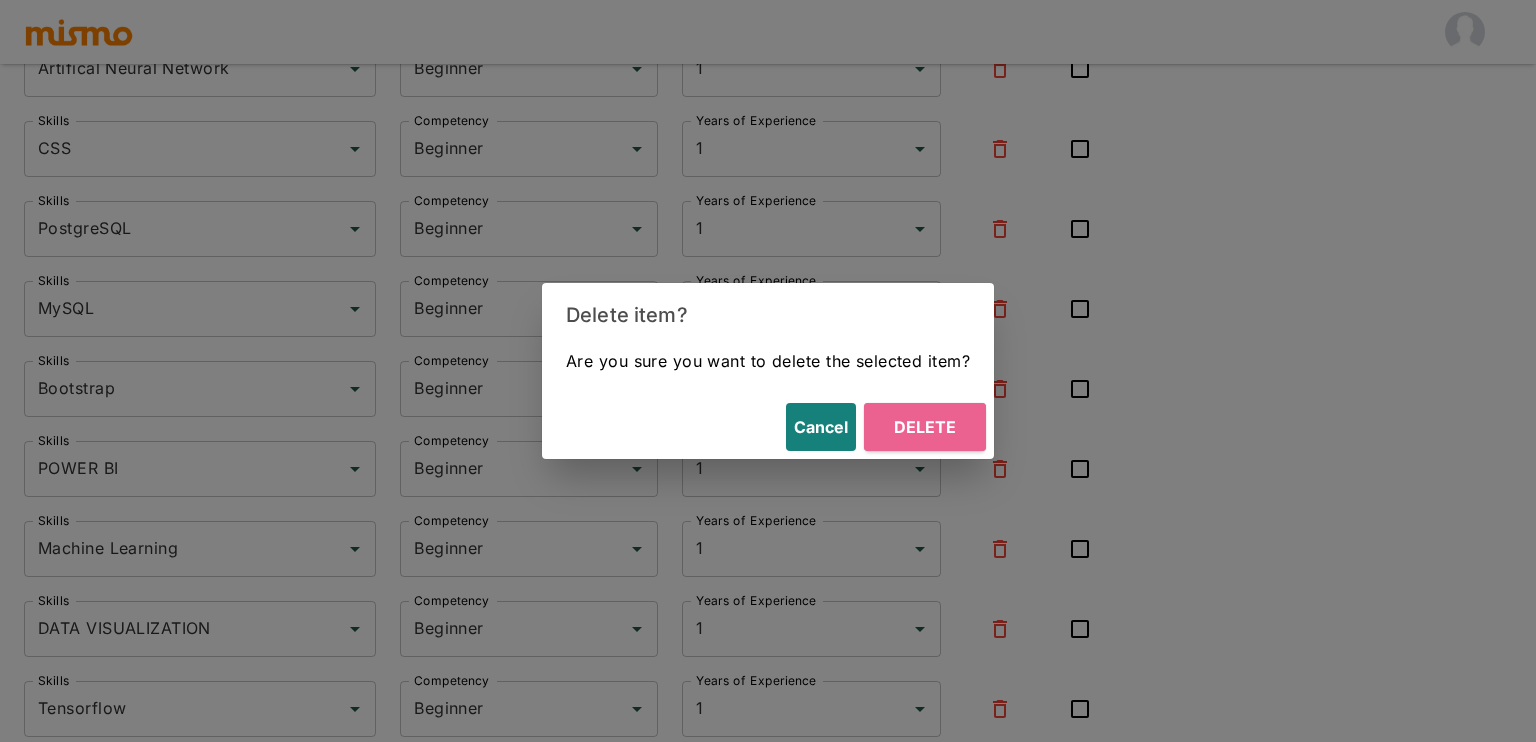 click on "Delete" at bounding box center [925, 427] 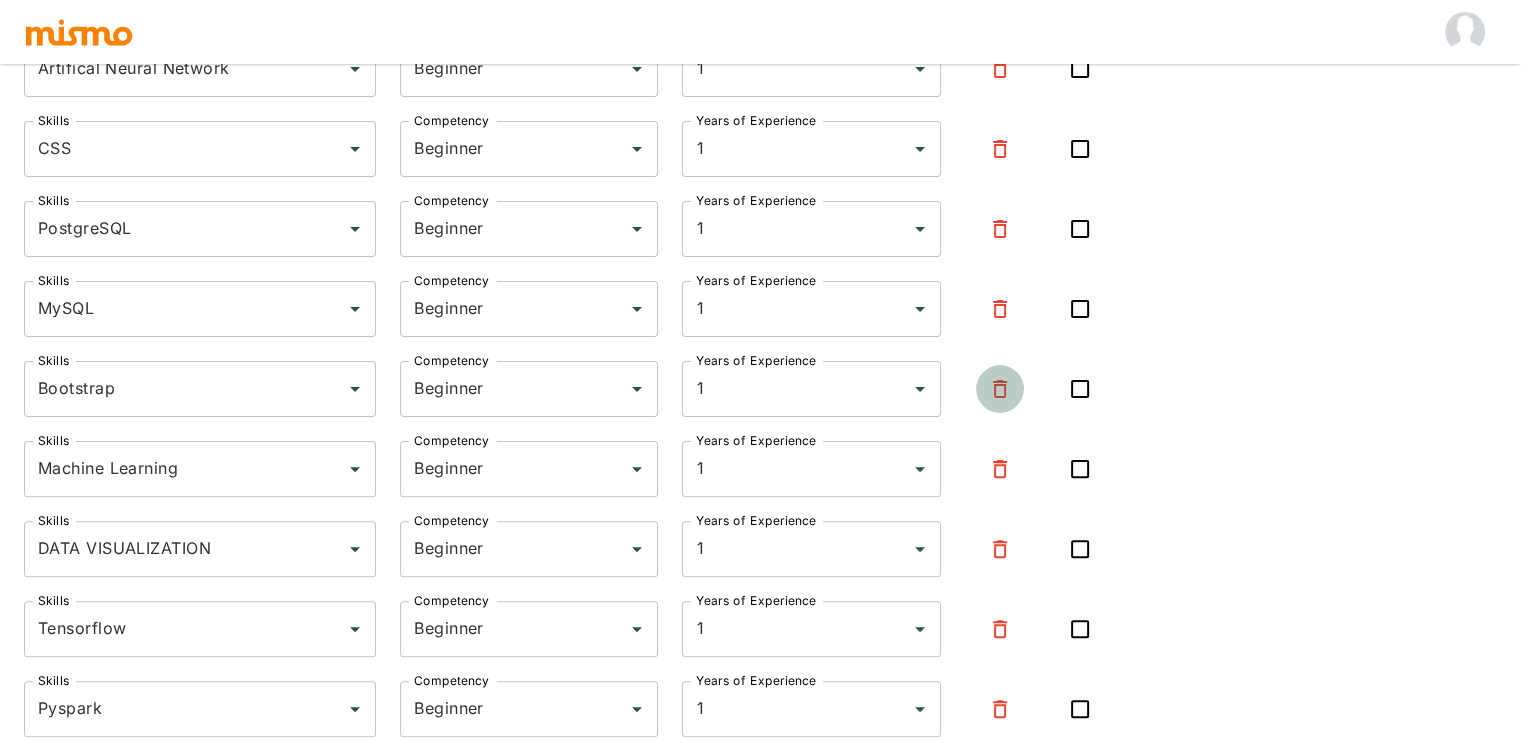 click 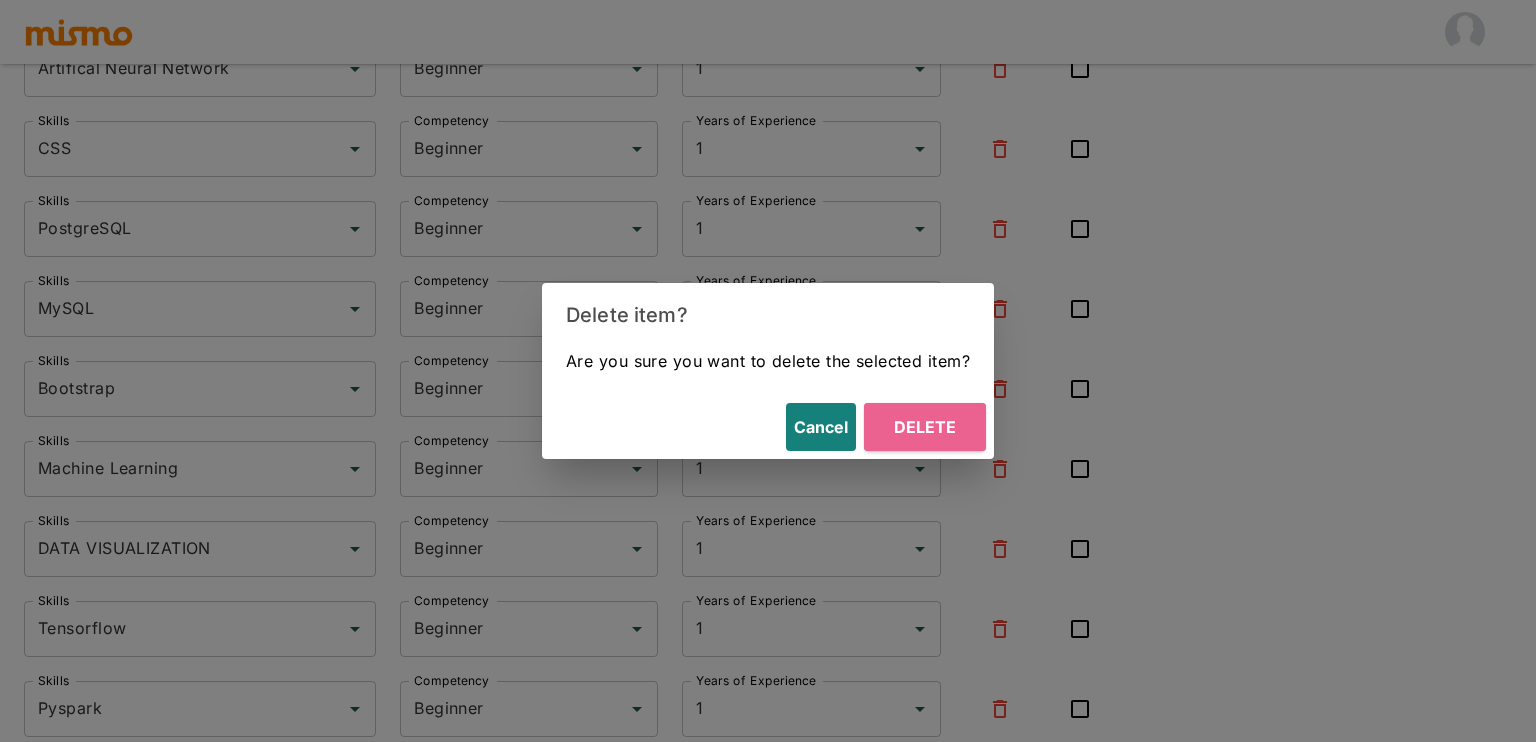 click on "Delete" at bounding box center (925, 427) 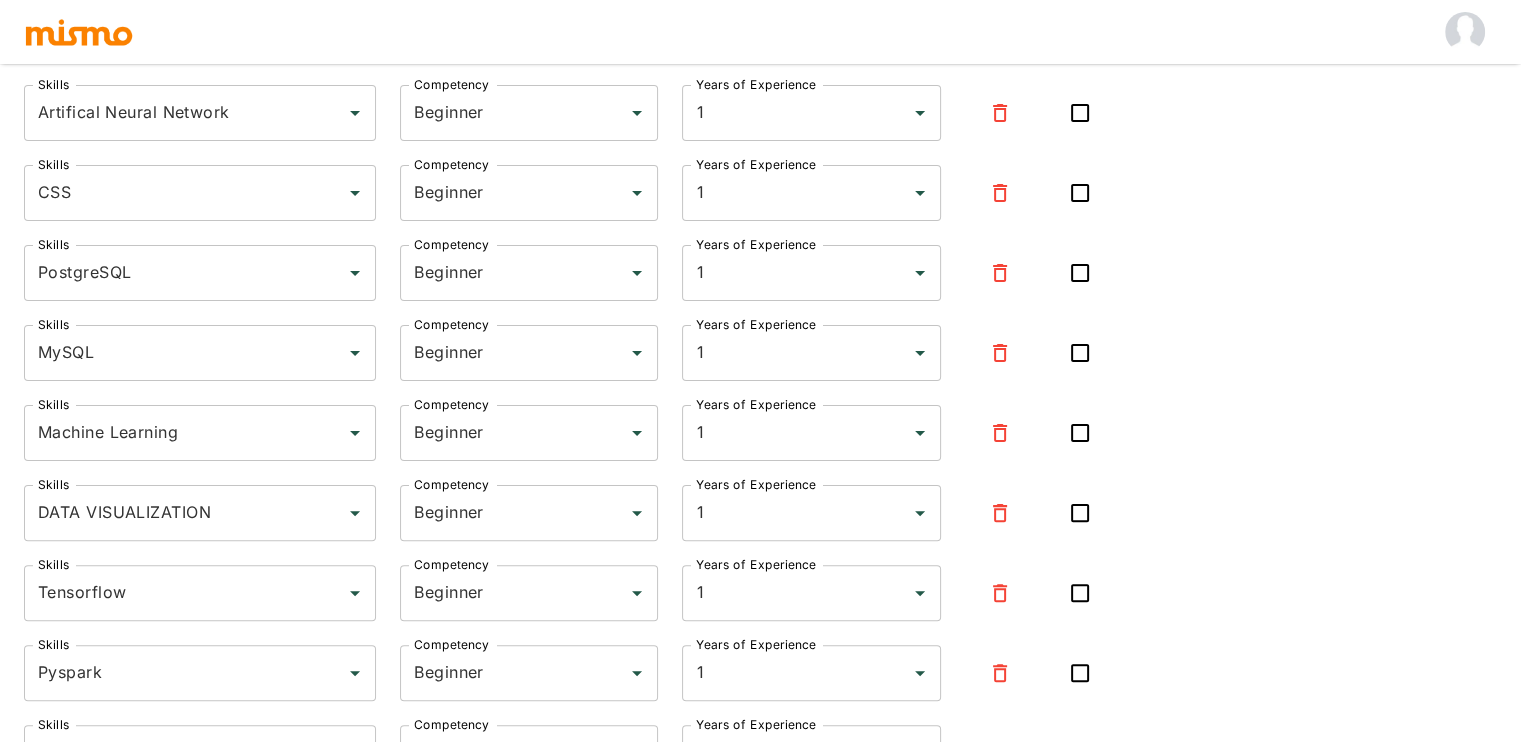 scroll, scrollTop: 419, scrollLeft: 0, axis: vertical 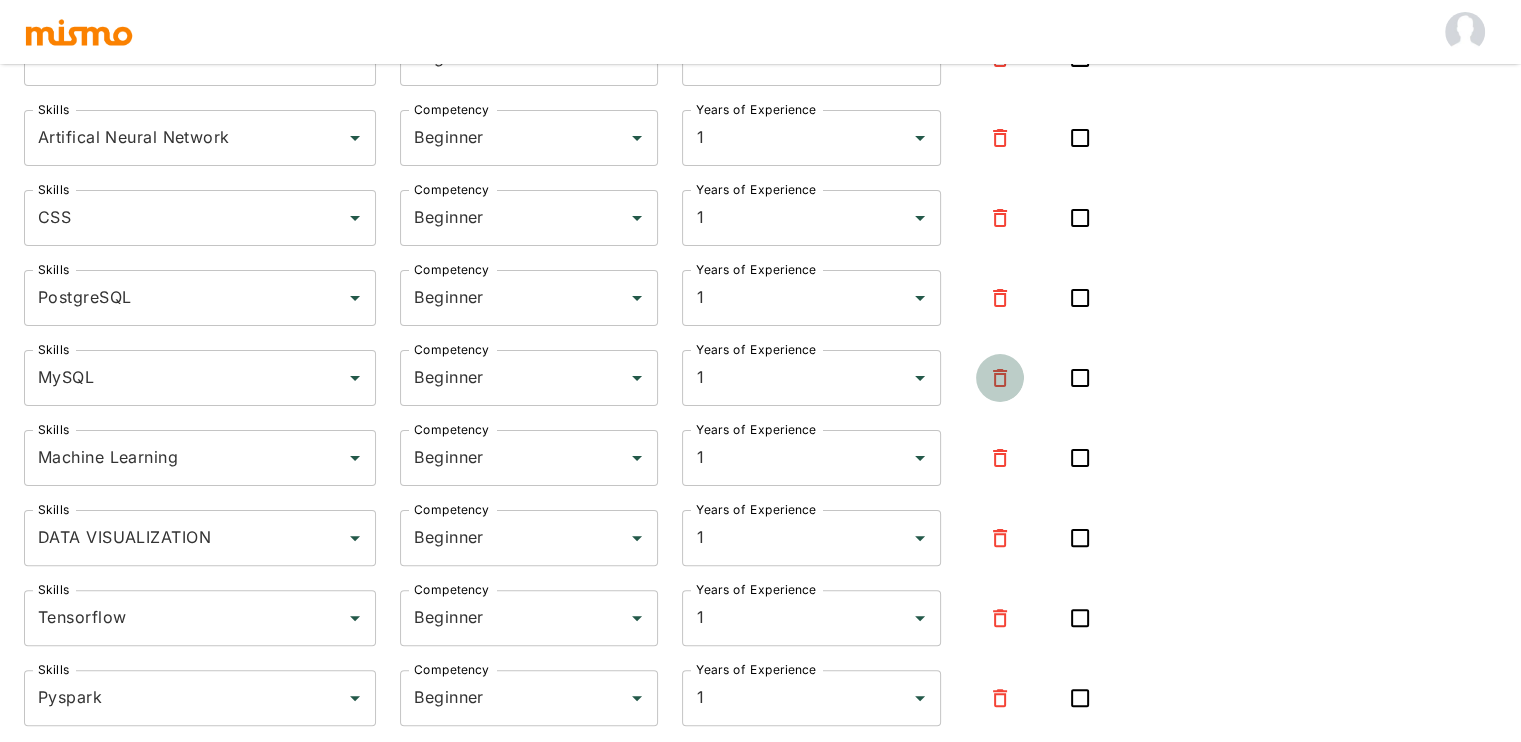 click at bounding box center [1000, 378] 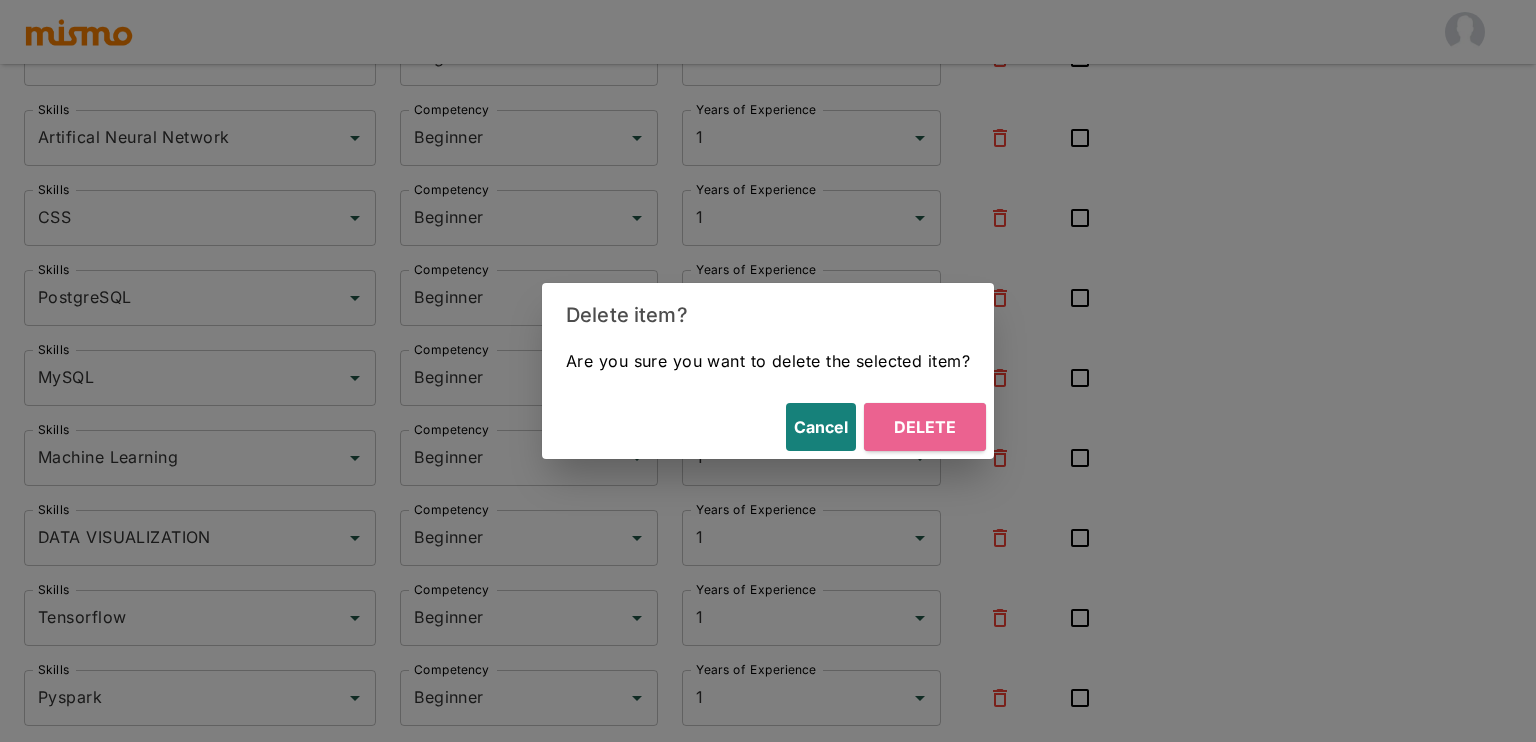 click on "Delete" at bounding box center (925, 427) 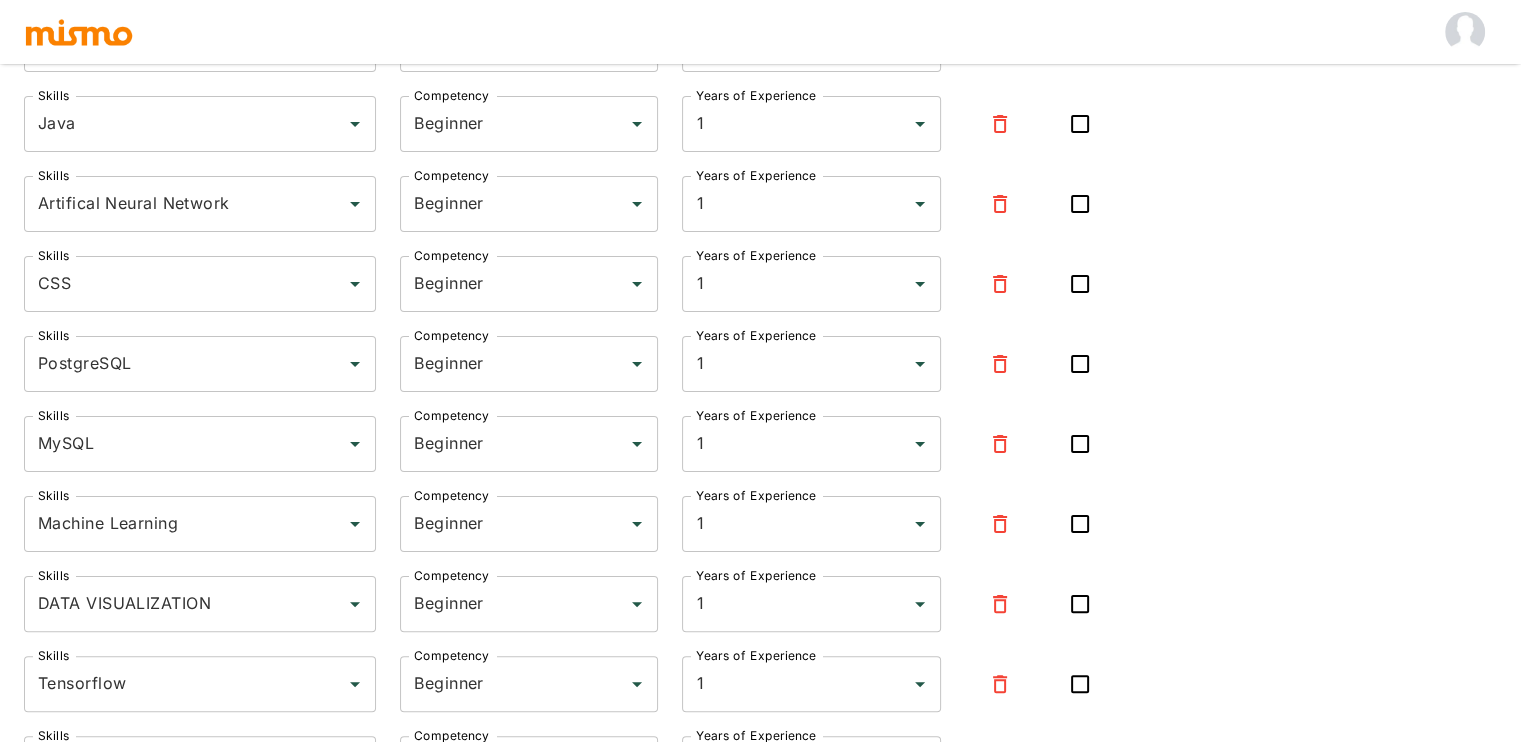 scroll, scrollTop: 315, scrollLeft: 0, axis: vertical 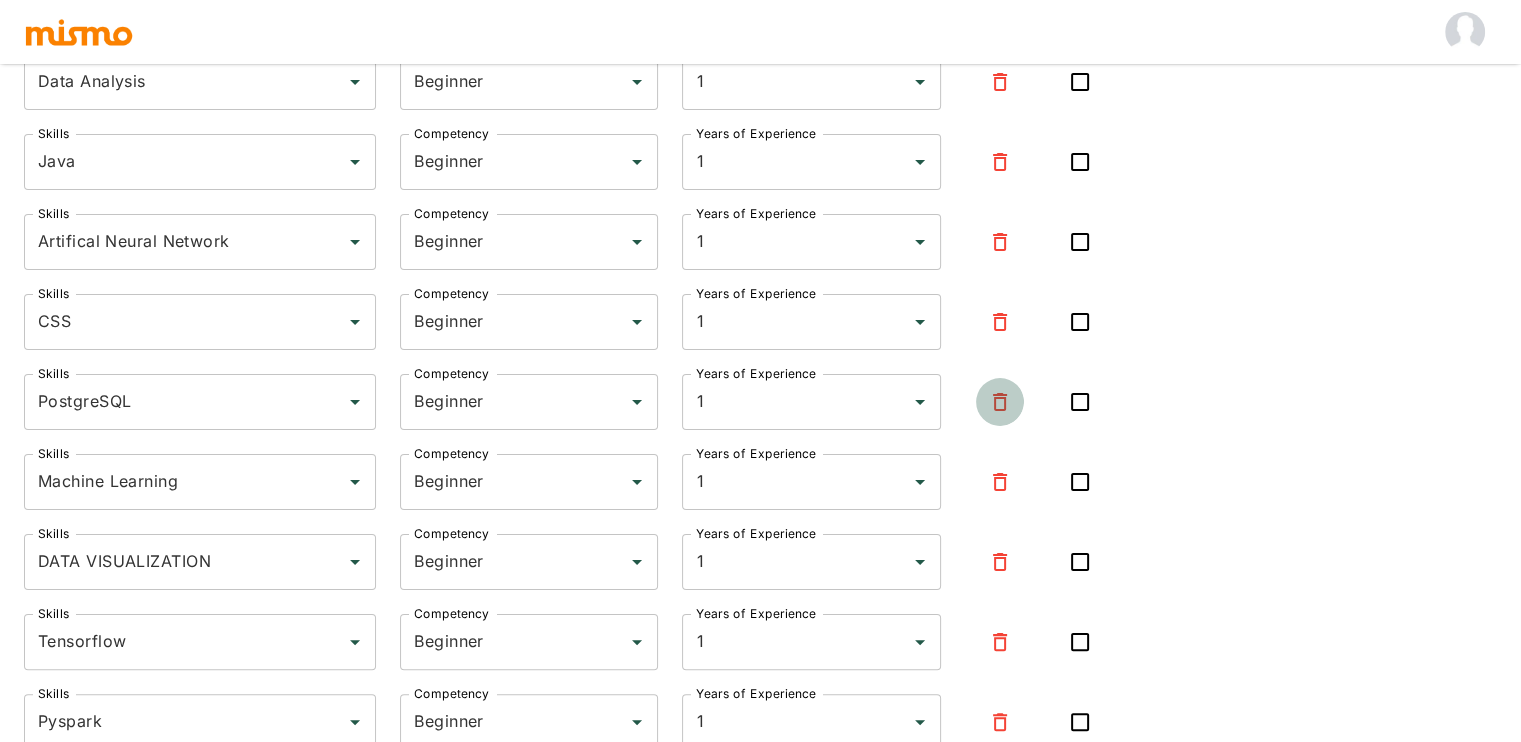 click 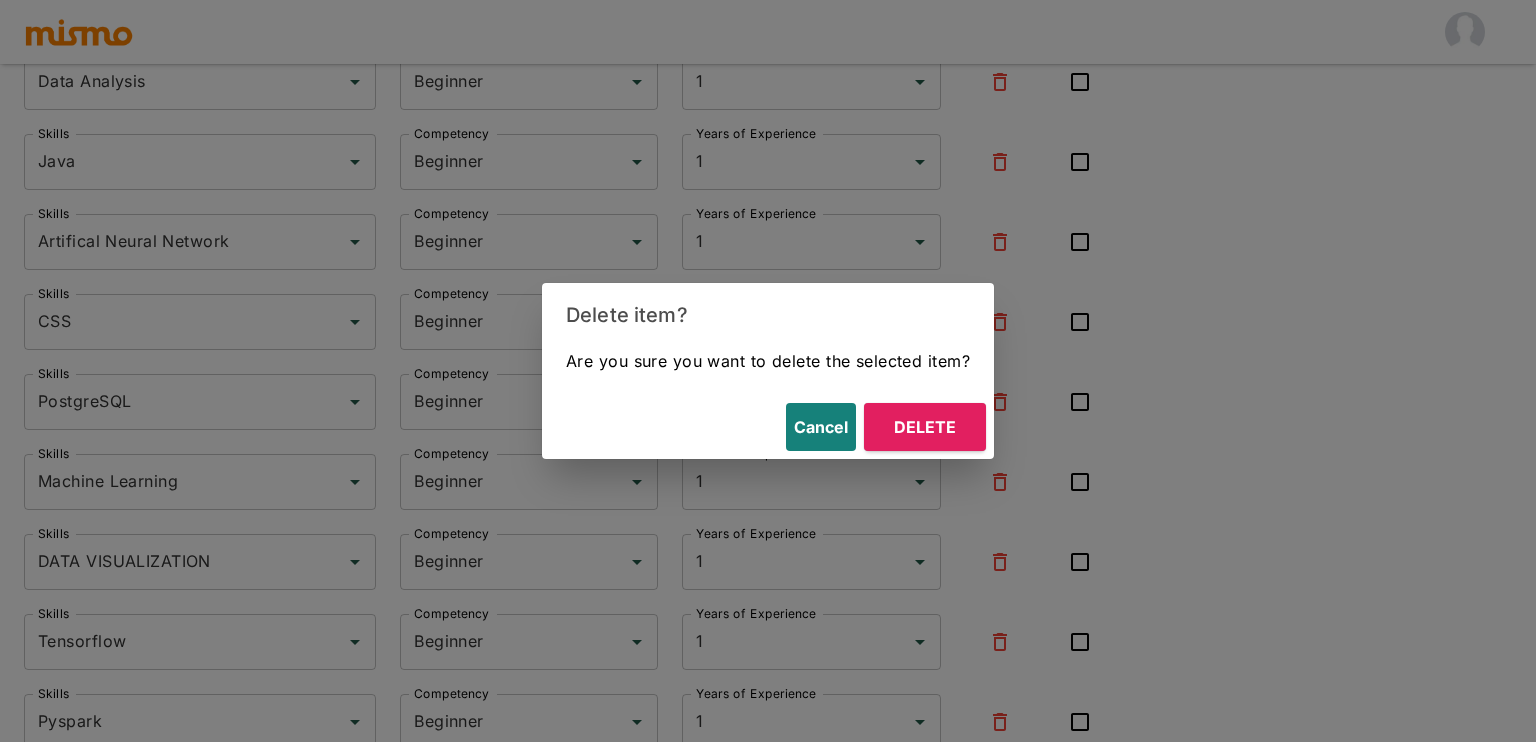 click on "Delete" at bounding box center (925, 427) 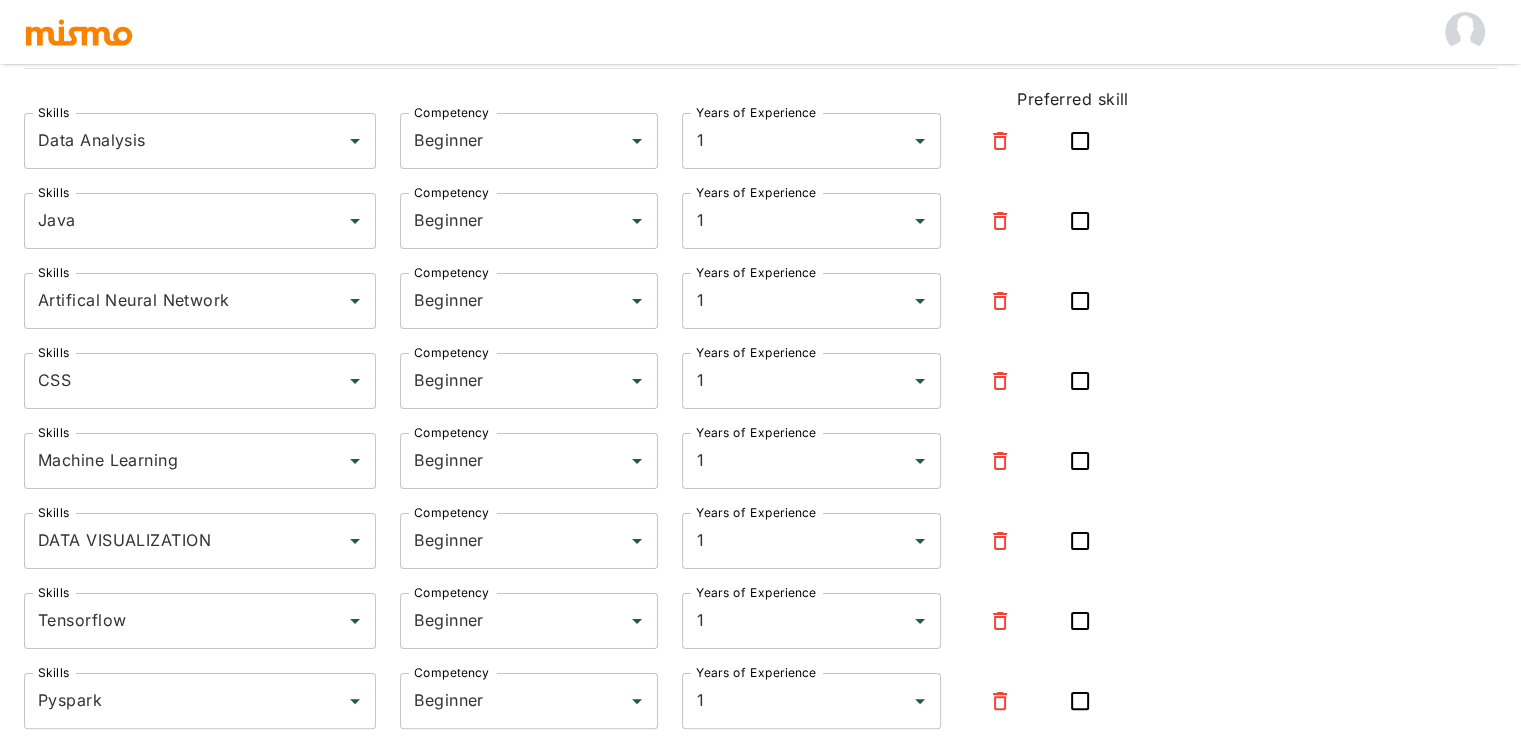 scroll, scrollTop: 229, scrollLeft: 0, axis: vertical 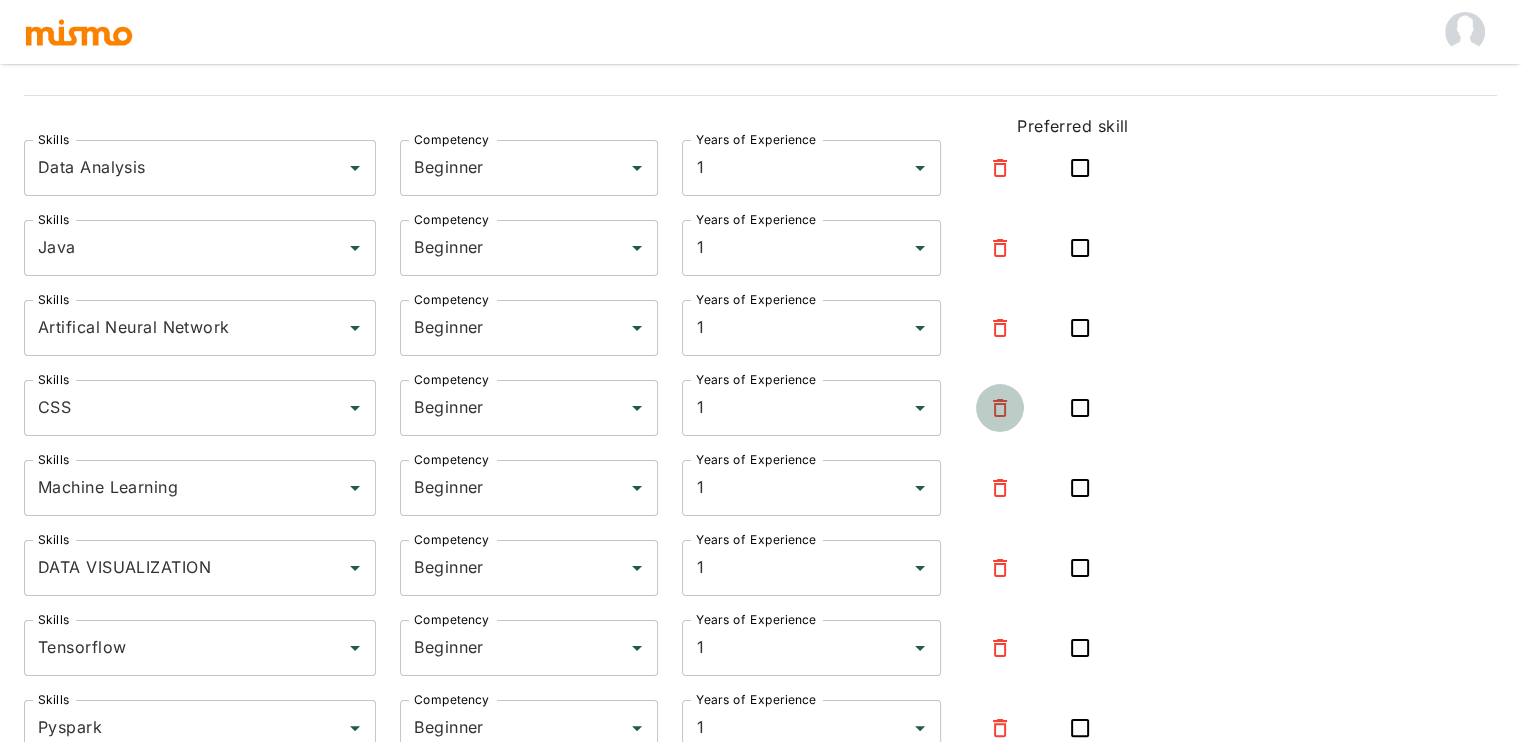 click at bounding box center [1000, 408] 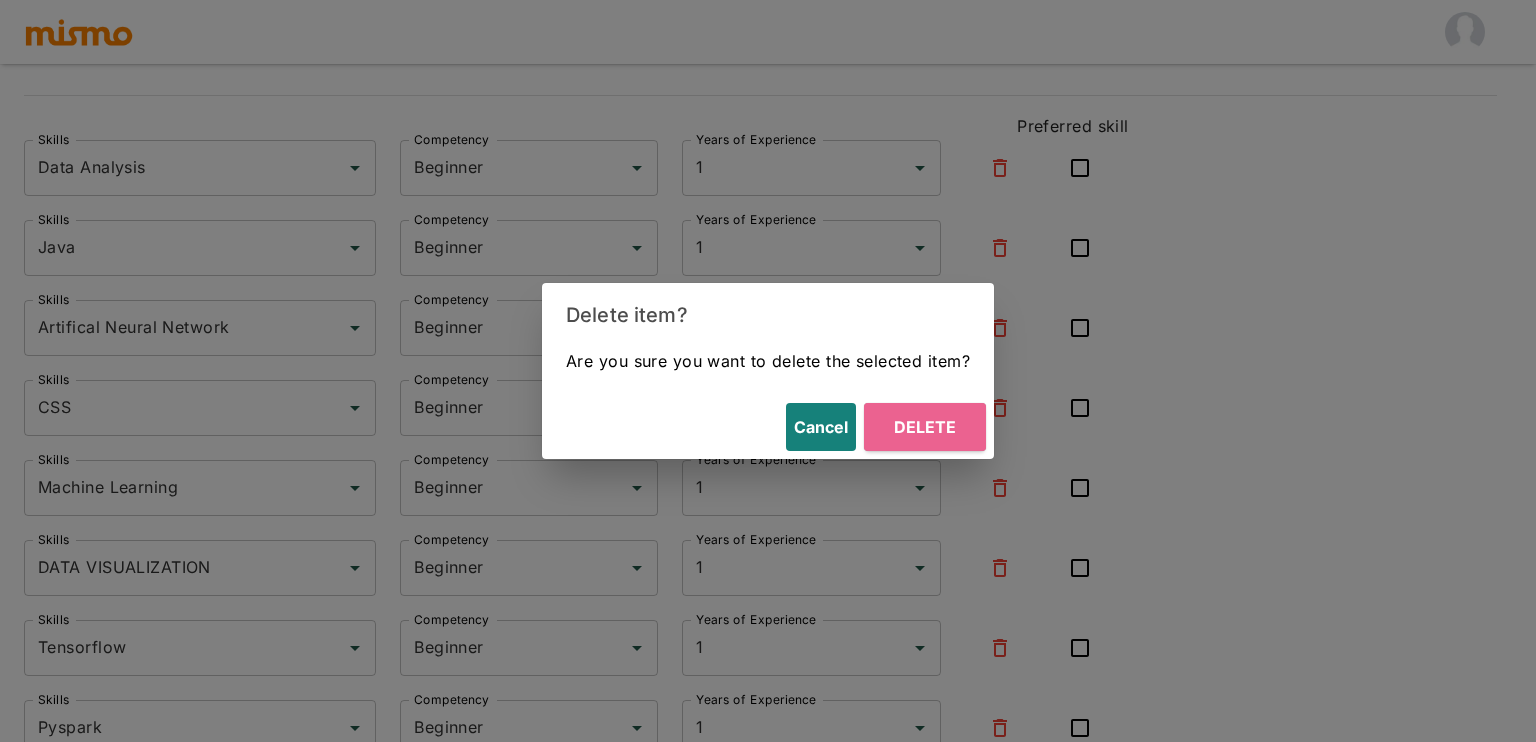 click on "Delete" at bounding box center (925, 427) 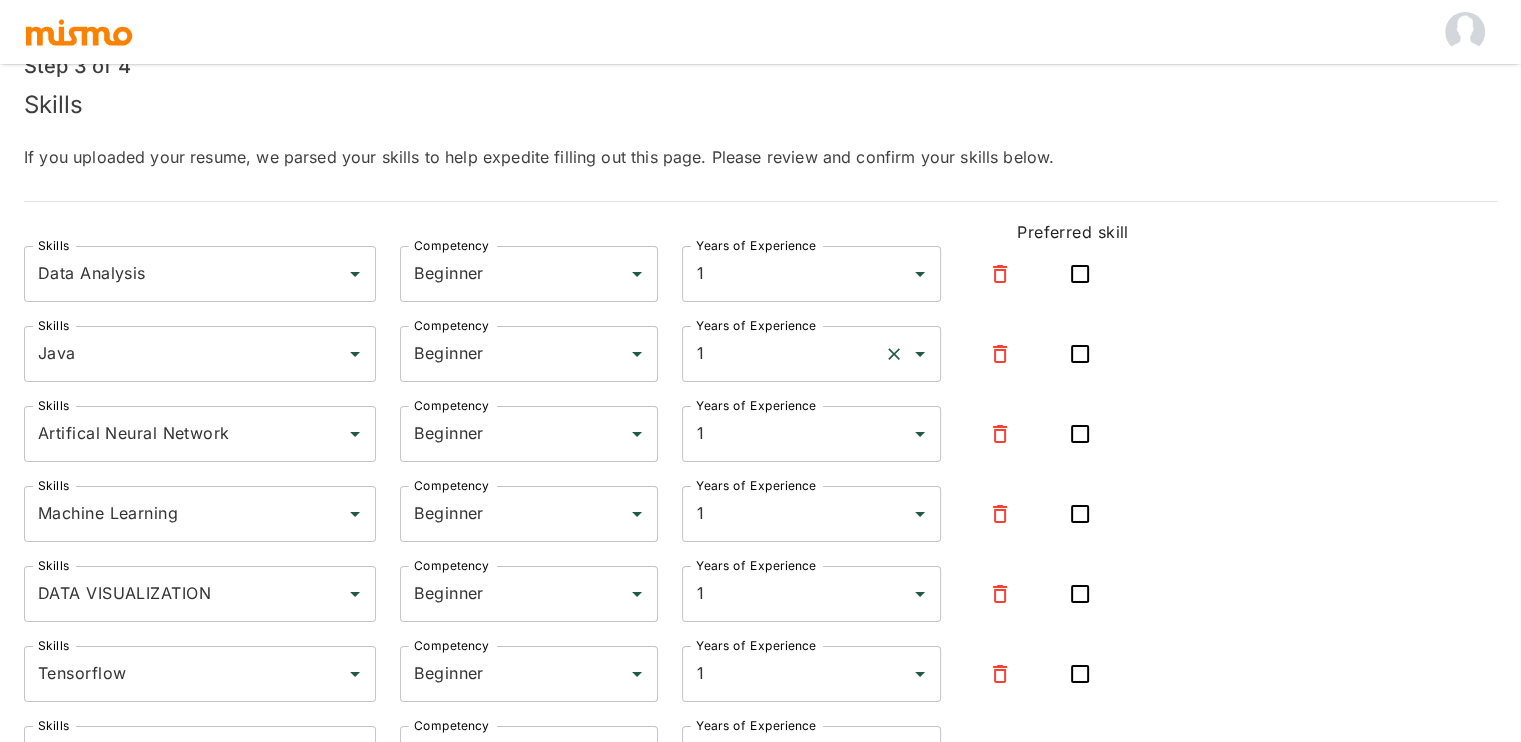 scroll, scrollTop: 121, scrollLeft: 0, axis: vertical 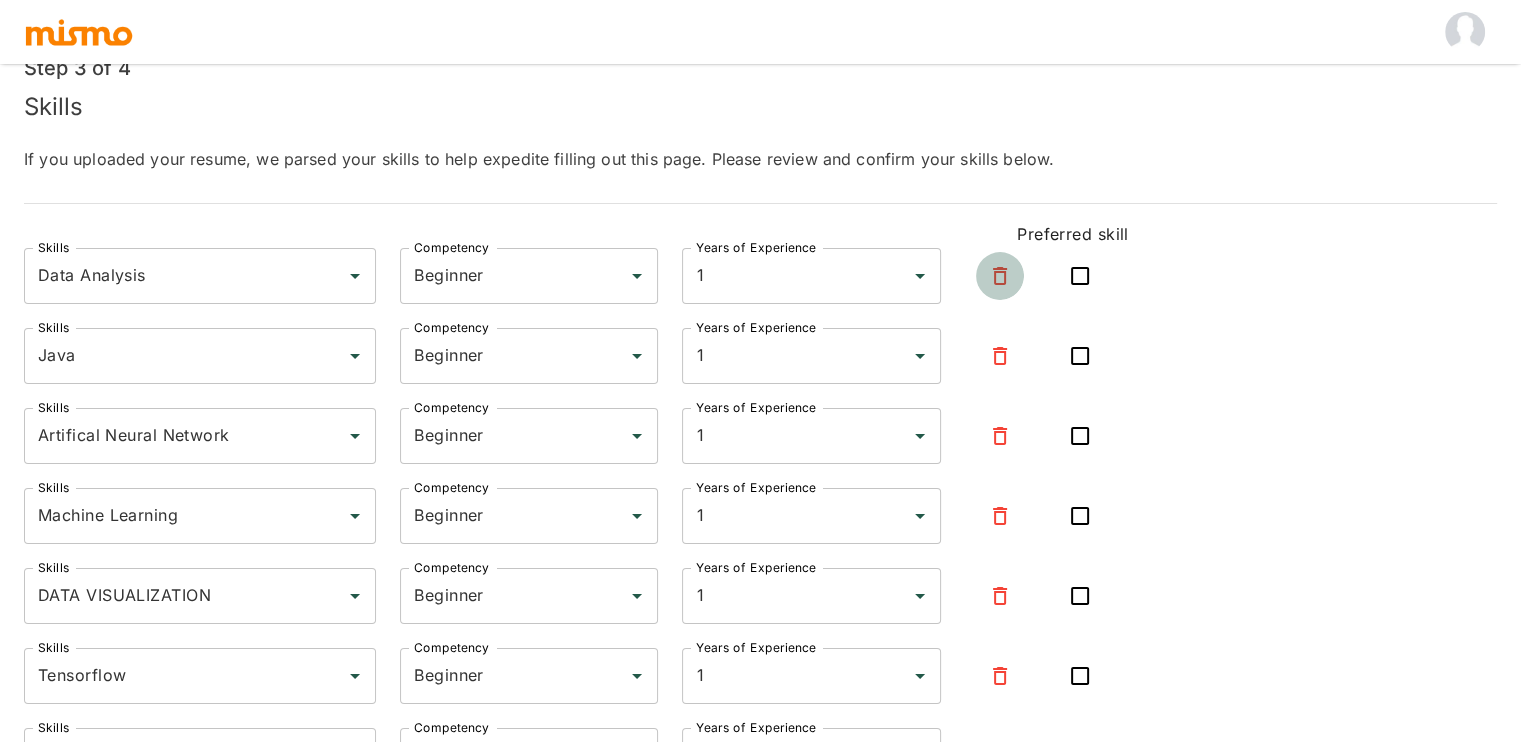 click 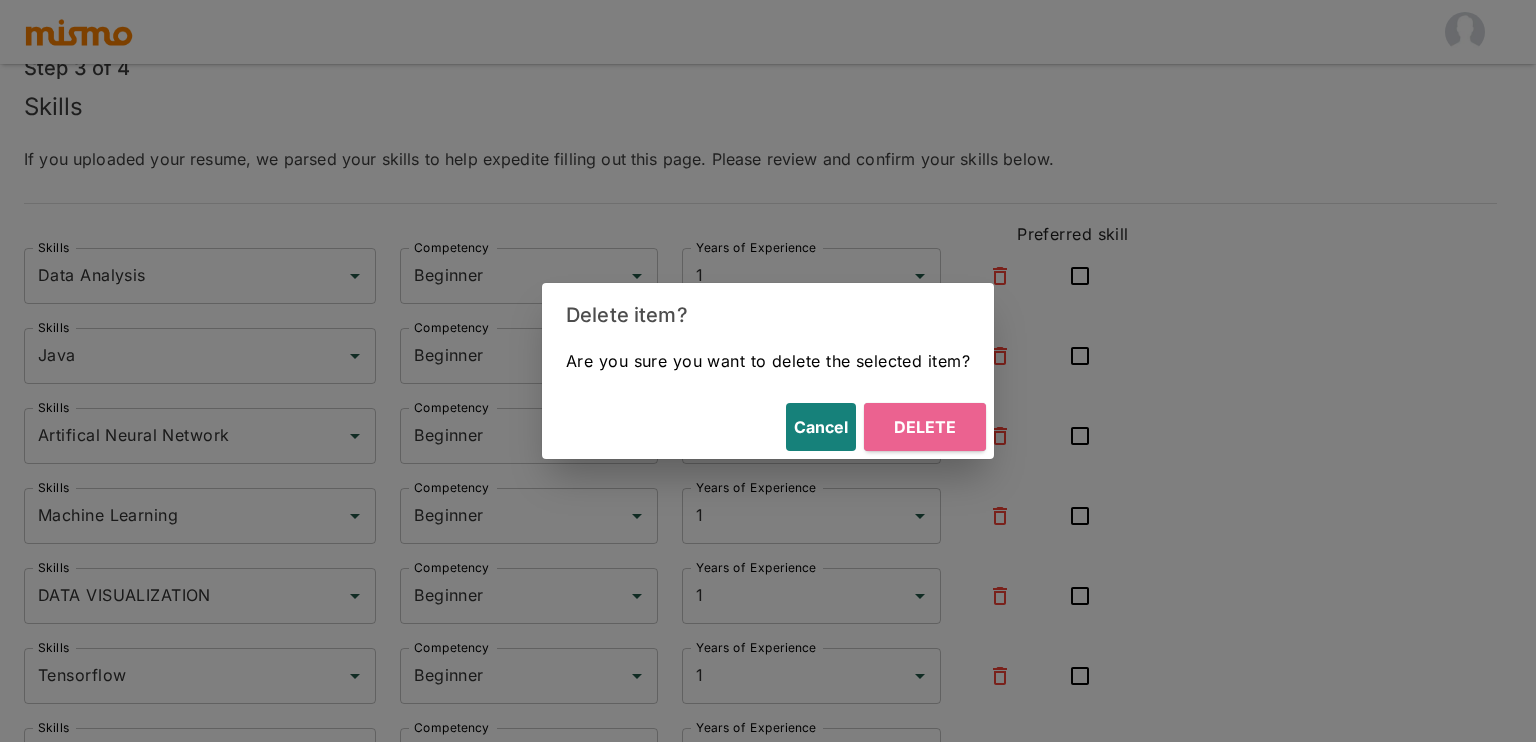 click on "Delete" at bounding box center [925, 427] 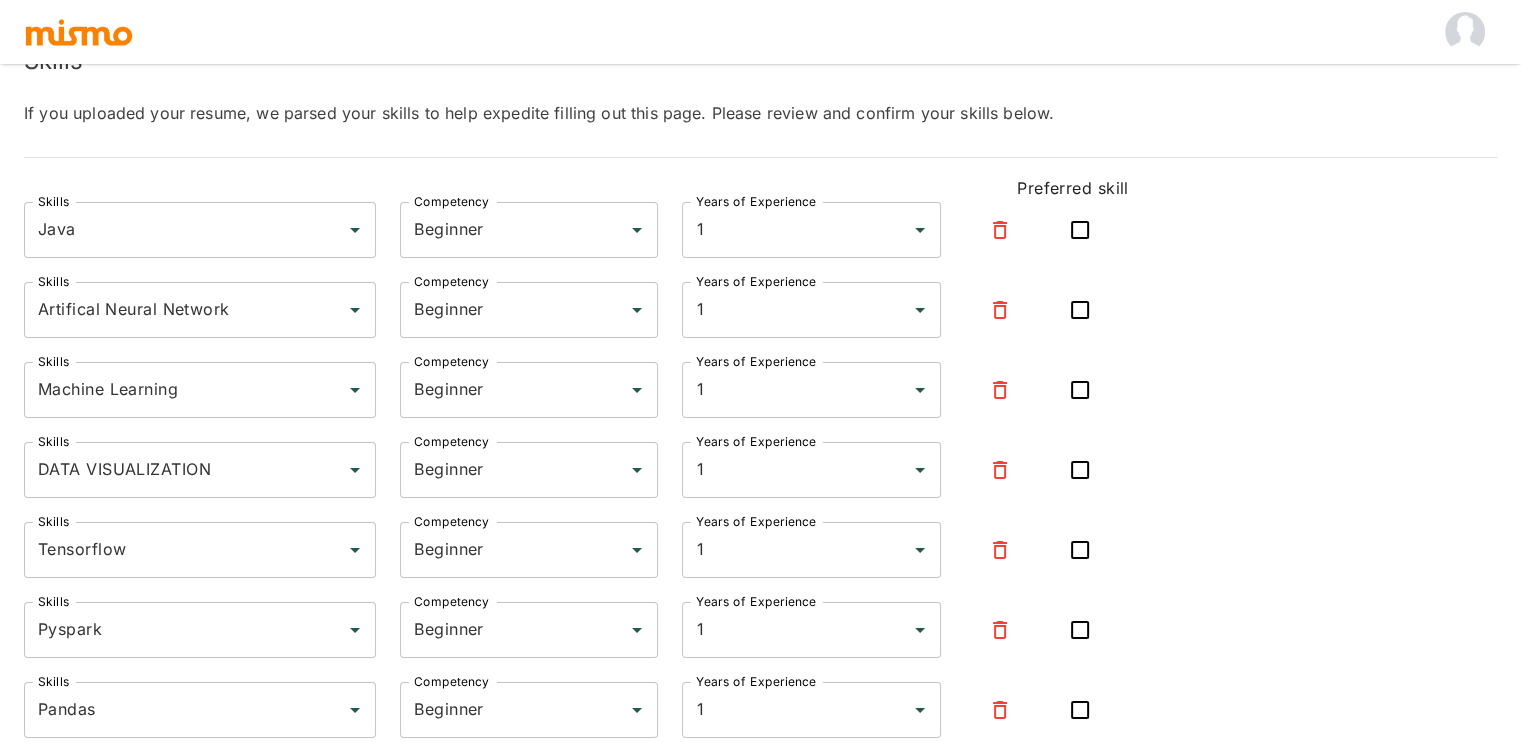 scroll, scrollTop: 182, scrollLeft: 0, axis: vertical 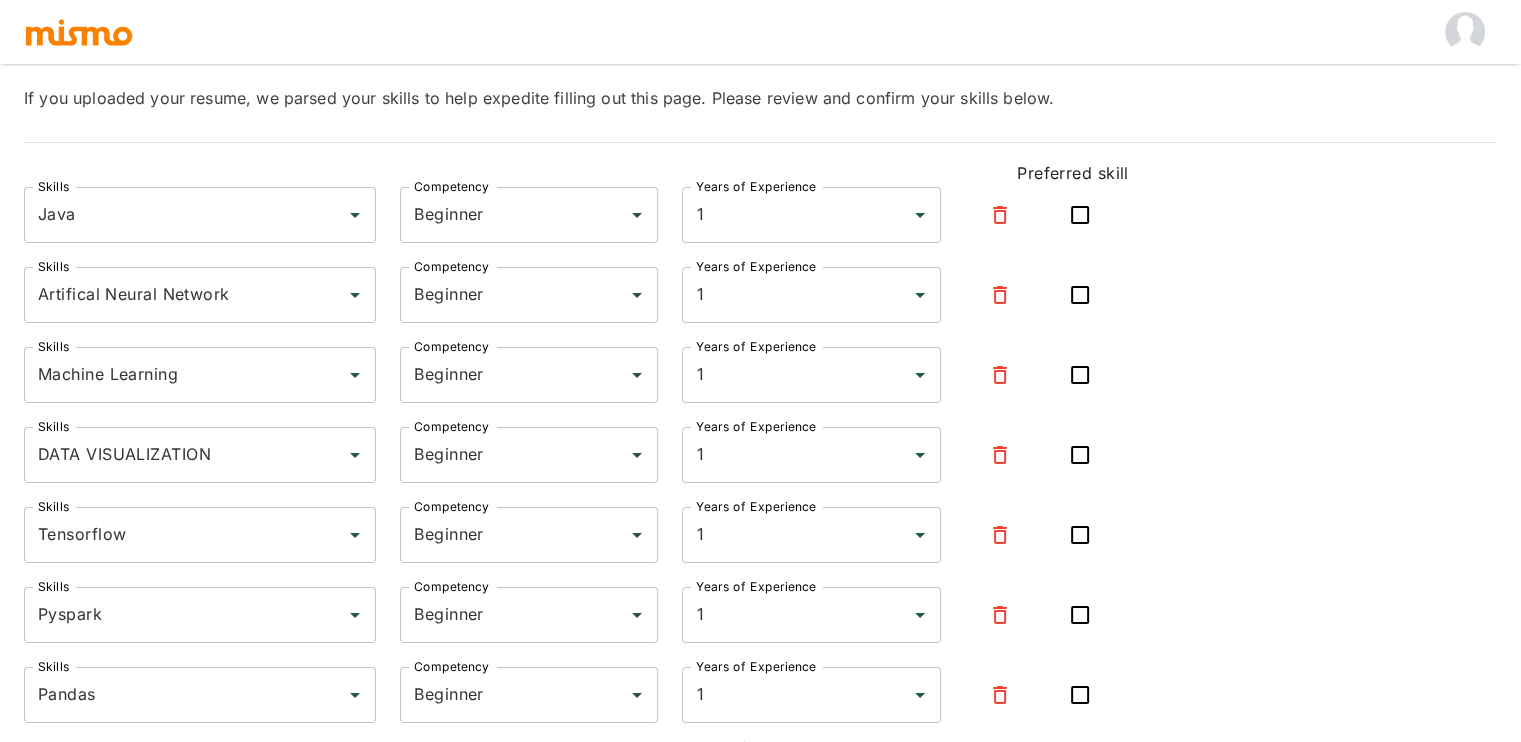 click on "Skills Java Skills Competency Beginner Competency Years of Experience 1 Years of Experience Skills Artifical Neural Network Skills Competency Beginner Competency Years of Experience 1 Years of Experience Skills Machine Learning Skills Competency Beginner Competency Years of Experience 1 Years of Experience Skills DATA VISUALIZATION Skills Competency Beginner Competency Years of Experience 1 Years of Experience Skills Tensorflow Skills Competency Beginner Competency Years of Experience 1 Years of Experience Skills Pyspark Skills Competency Beginner Competency Years of Experience 1 Years of Experience Skills Pandas Skills Competency Beginner Competency Years of Experience 1 Years of Experience Skills Python Skills Competency Beginner Competency Years of Experience 1 Years of Experience Skills Django Skills Competency Beginner Competency Years of Experience 1 Years of Experience + Add Skill" at bounding box center (760, 571) 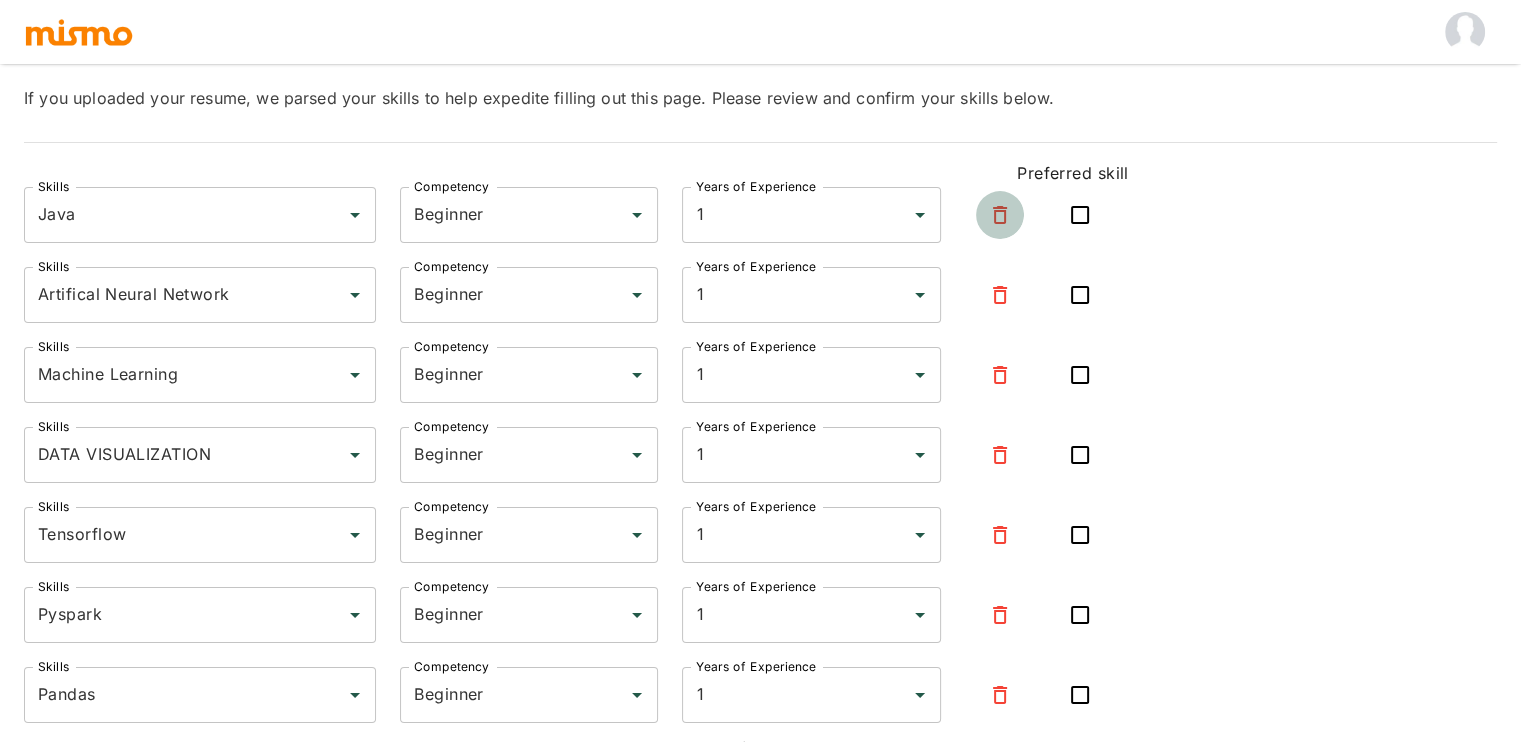 click at bounding box center [1000, 215] 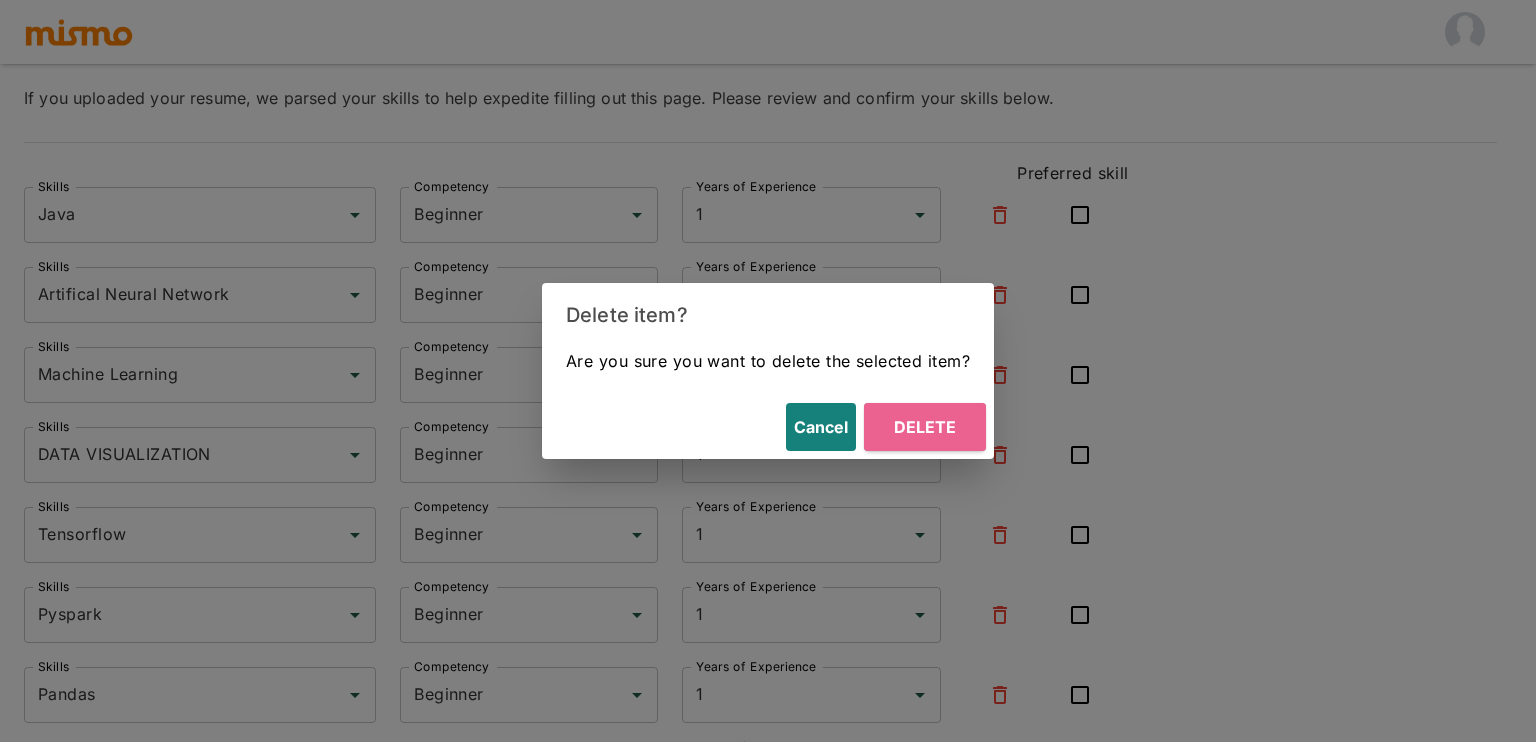 click on "Delete" at bounding box center (925, 427) 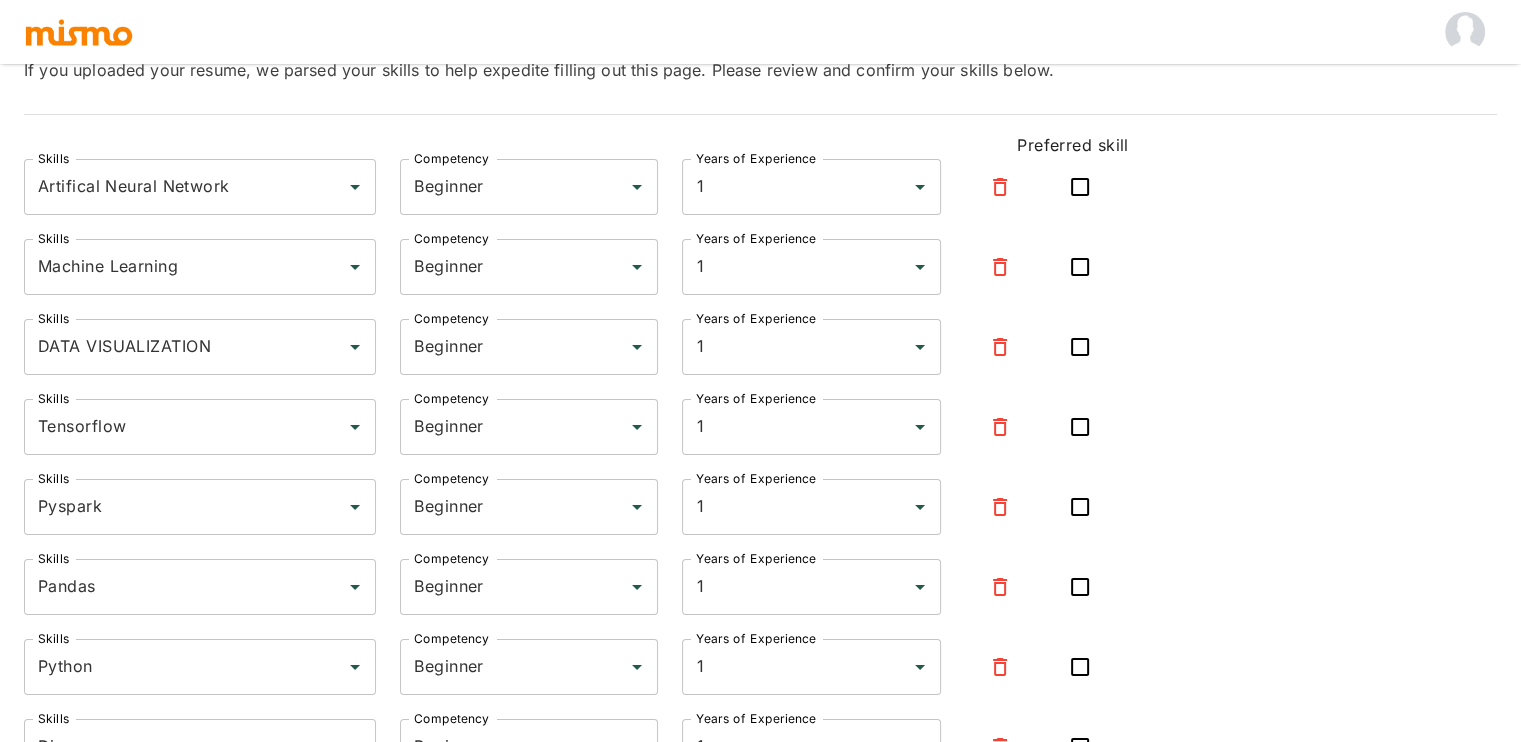 scroll, scrollTop: 395, scrollLeft: 0, axis: vertical 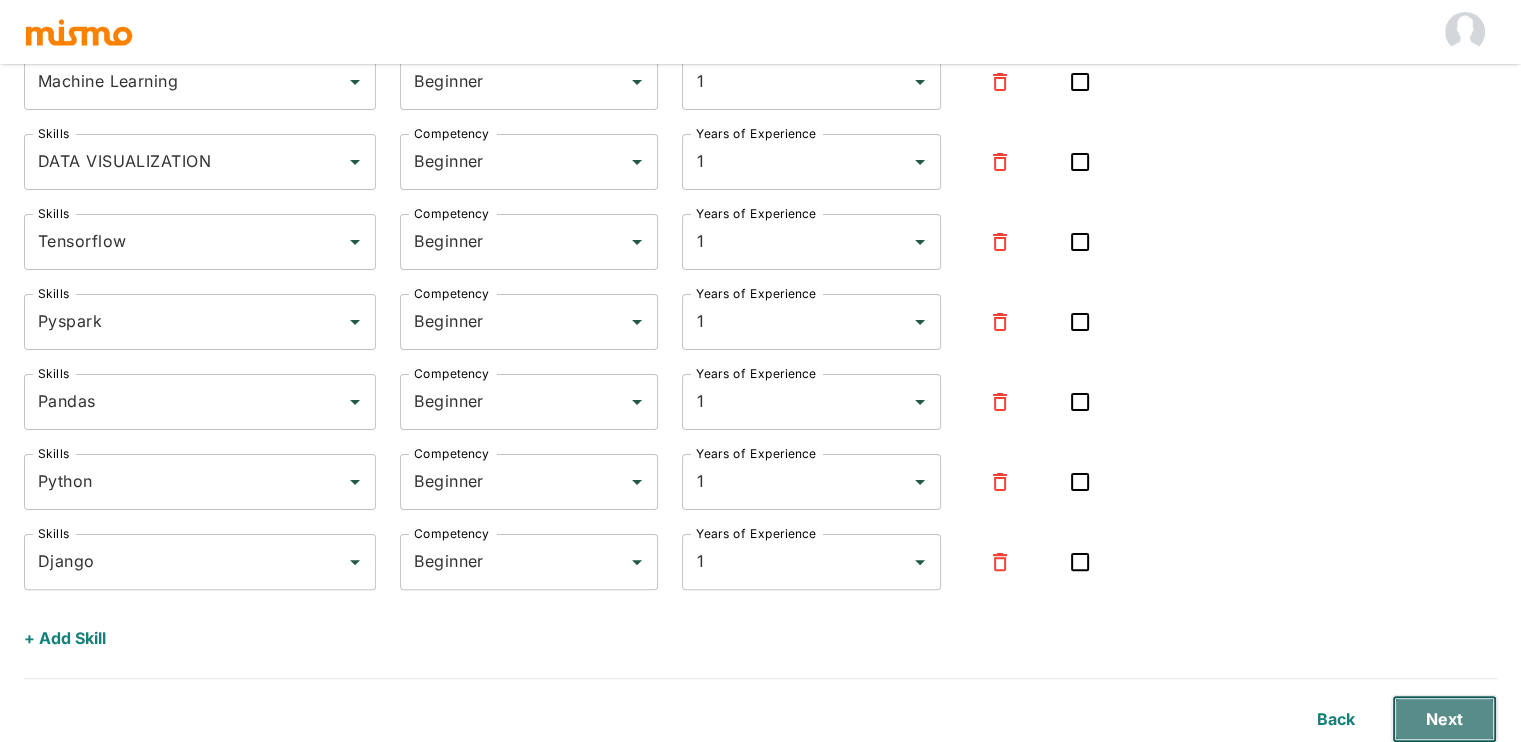 click on "Next" at bounding box center (1444, 719) 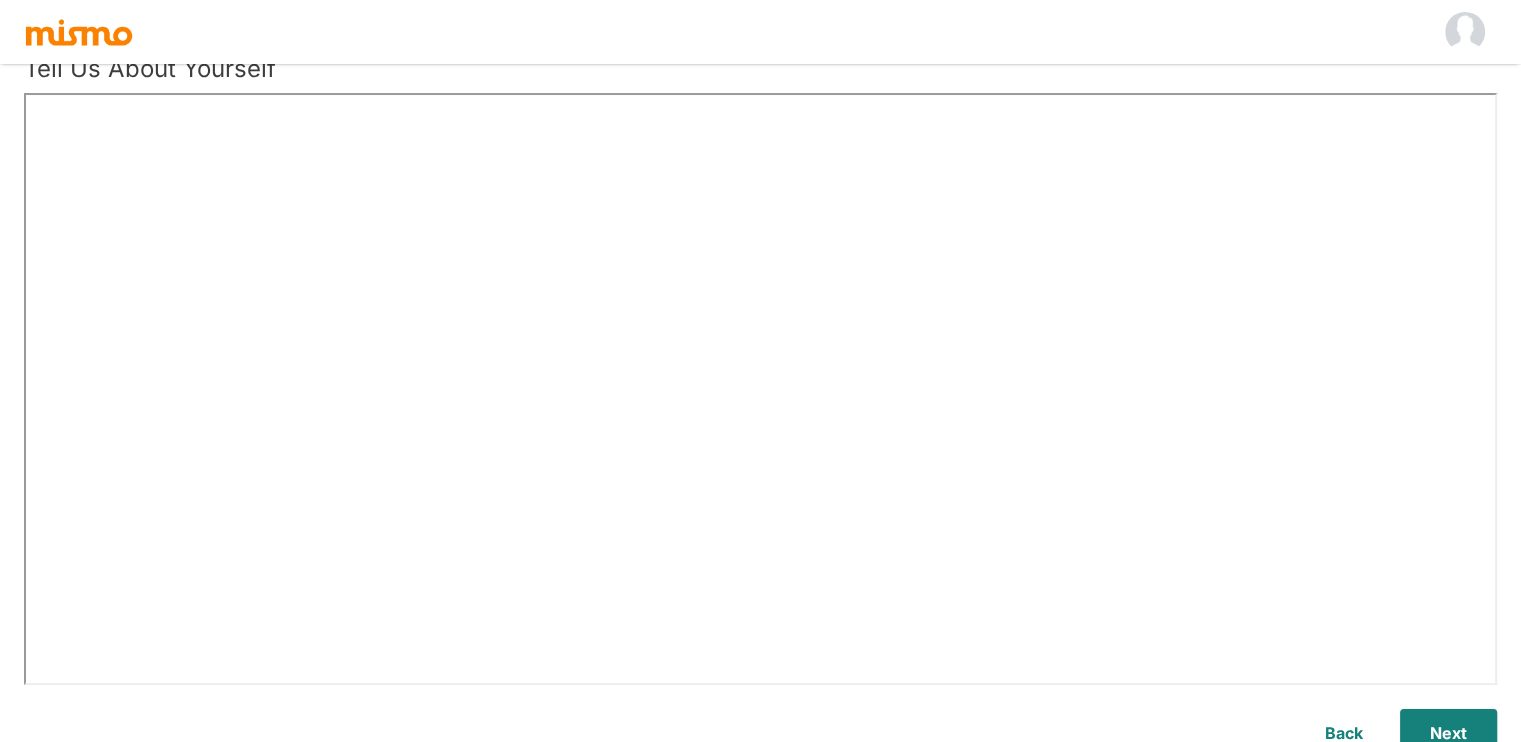 scroll, scrollTop: 162, scrollLeft: 0, axis: vertical 